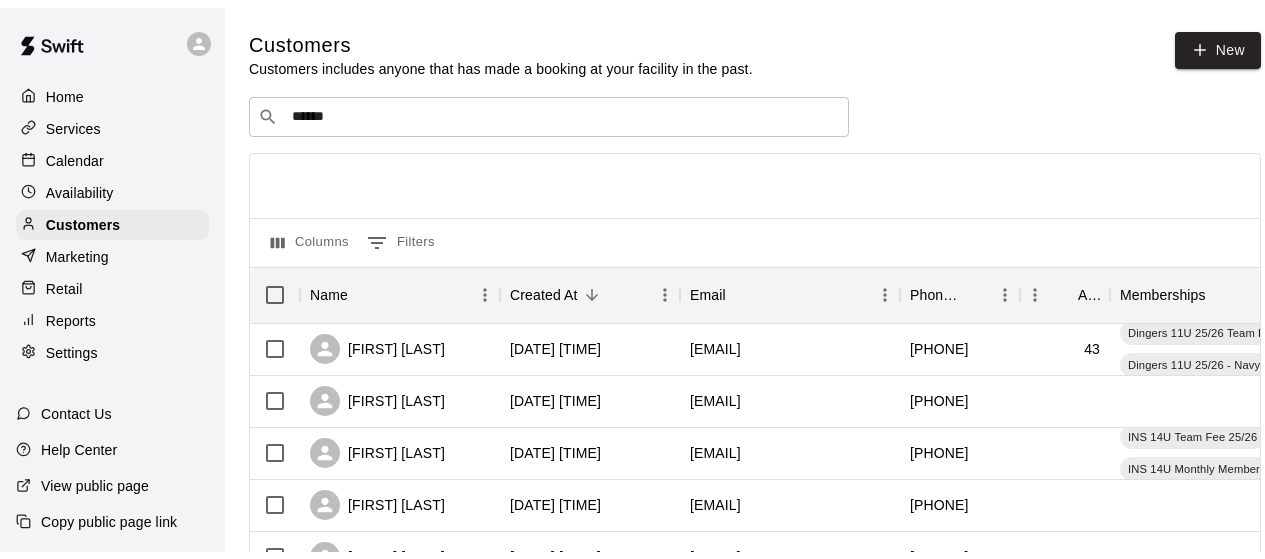 scroll, scrollTop: 0, scrollLeft: 0, axis: both 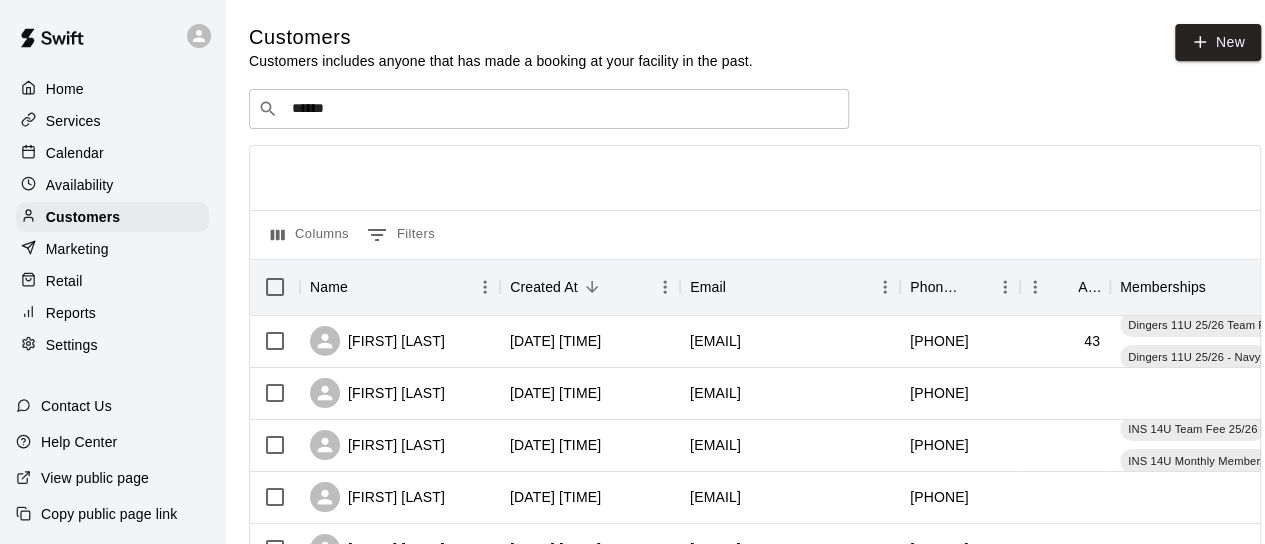 click on "Services" at bounding box center [73, 121] 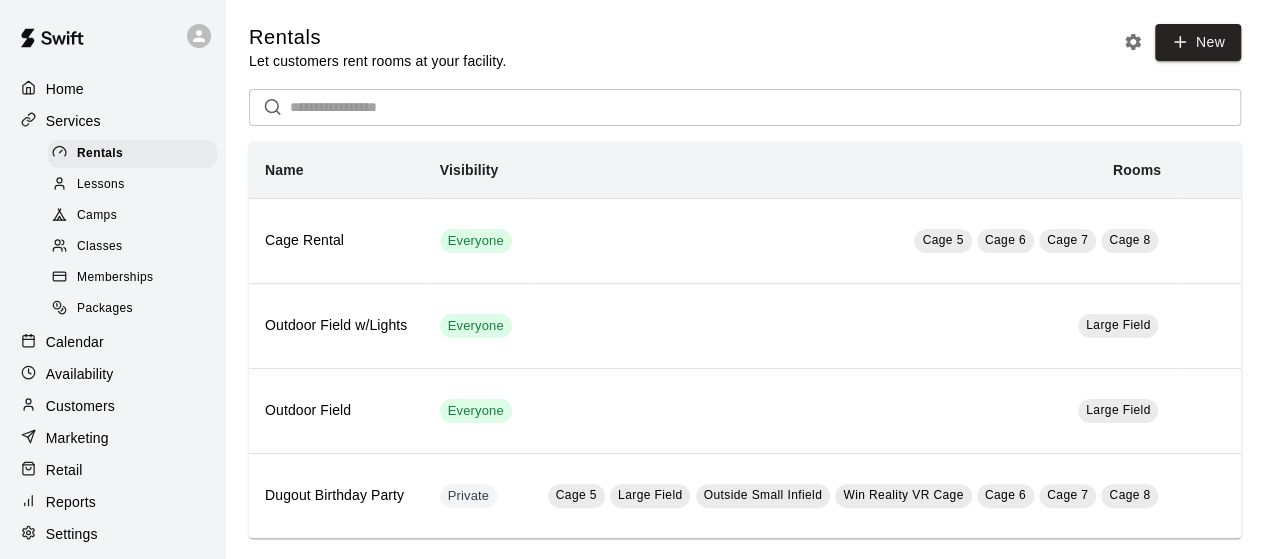 click on "Memberships" at bounding box center [115, 278] 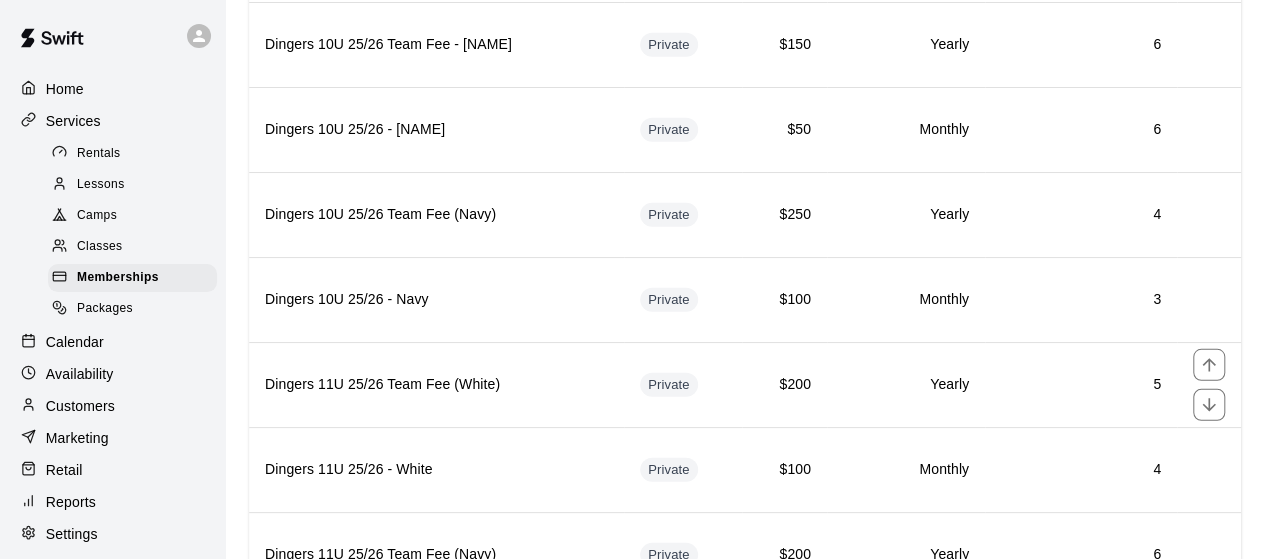 scroll, scrollTop: 2746, scrollLeft: 0, axis: vertical 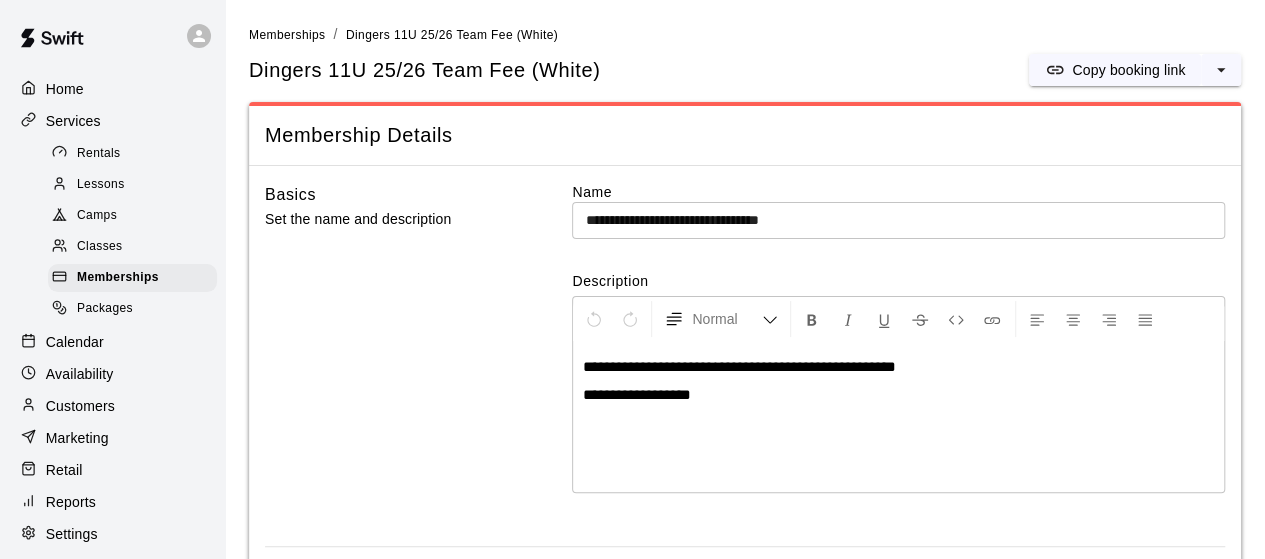 click on "Copy booking link" at bounding box center (1128, 70) 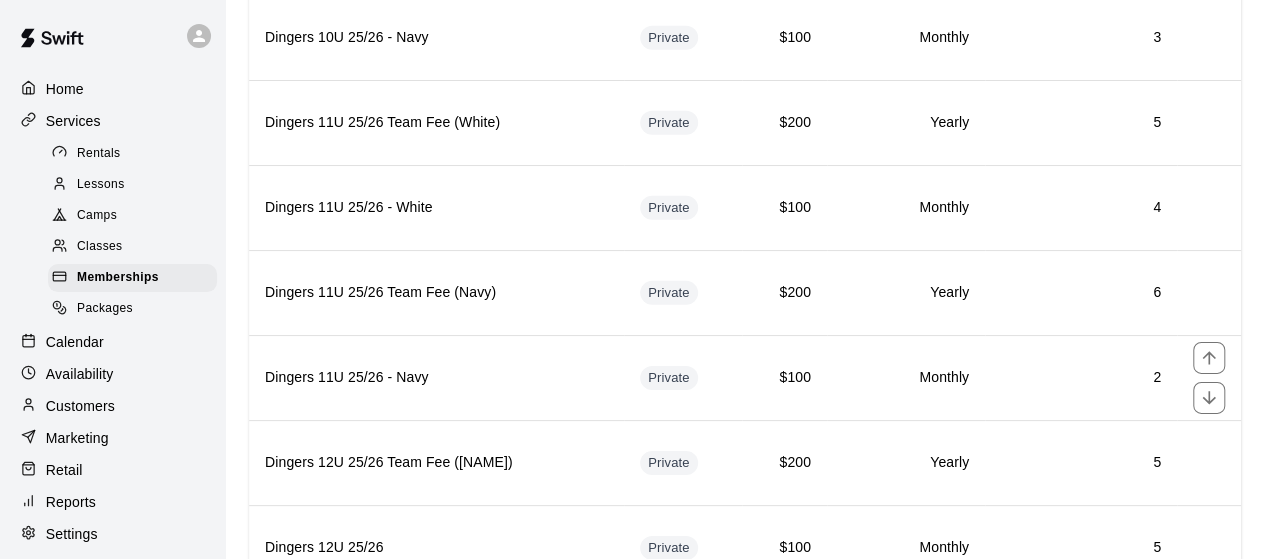 scroll, scrollTop: 3009, scrollLeft: 0, axis: vertical 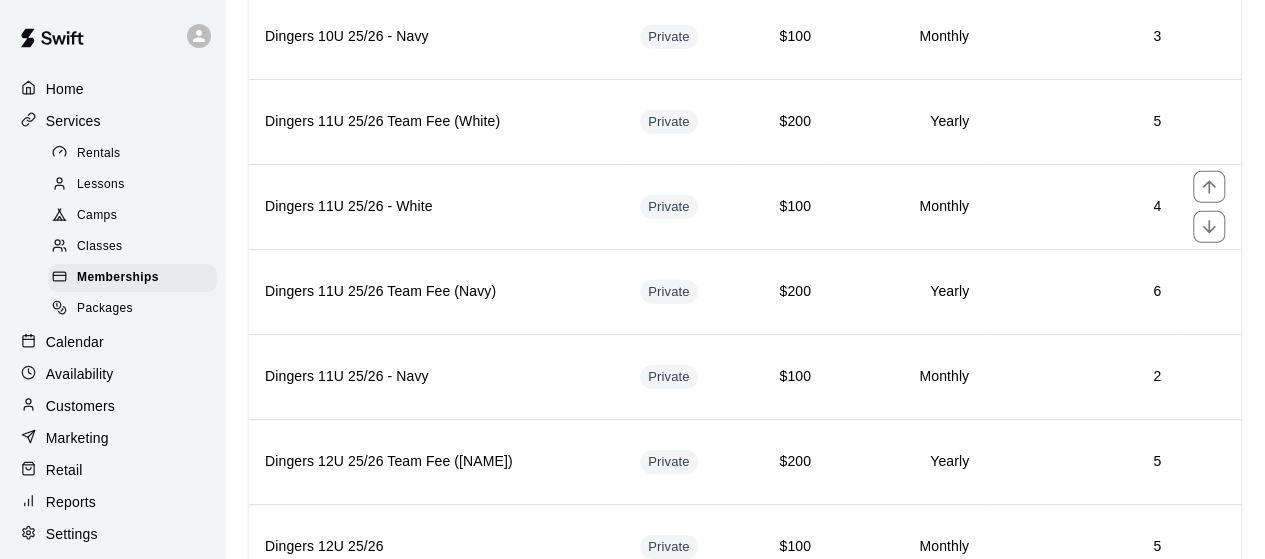 click on "Dingers 11U 25/26 - White" at bounding box center (436, 206) 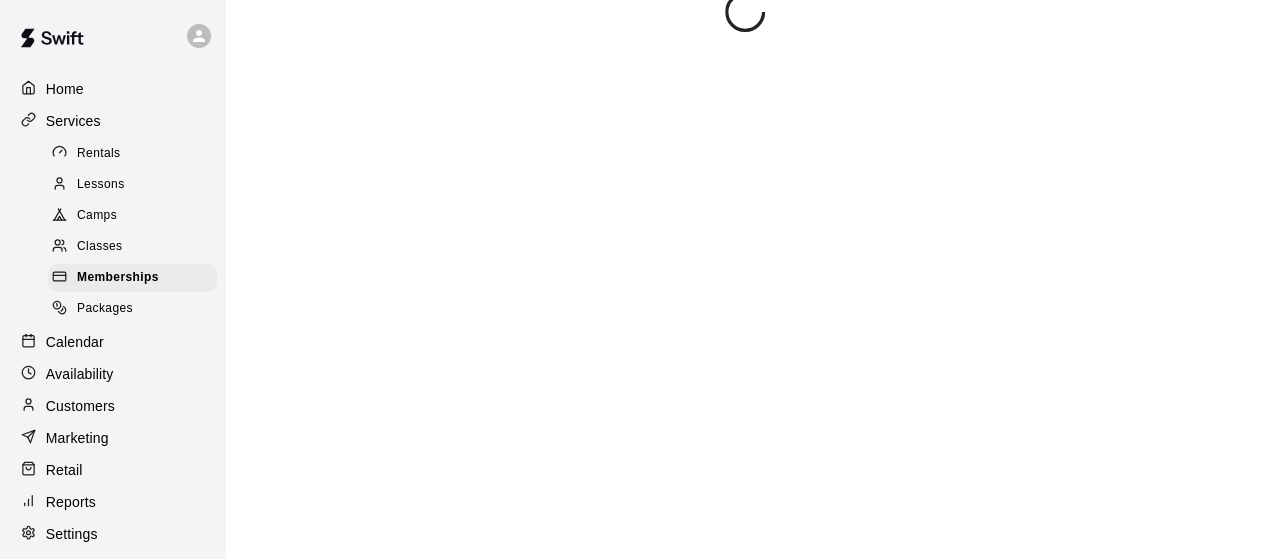 scroll, scrollTop: 0, scrollLeft: 0, axis: both 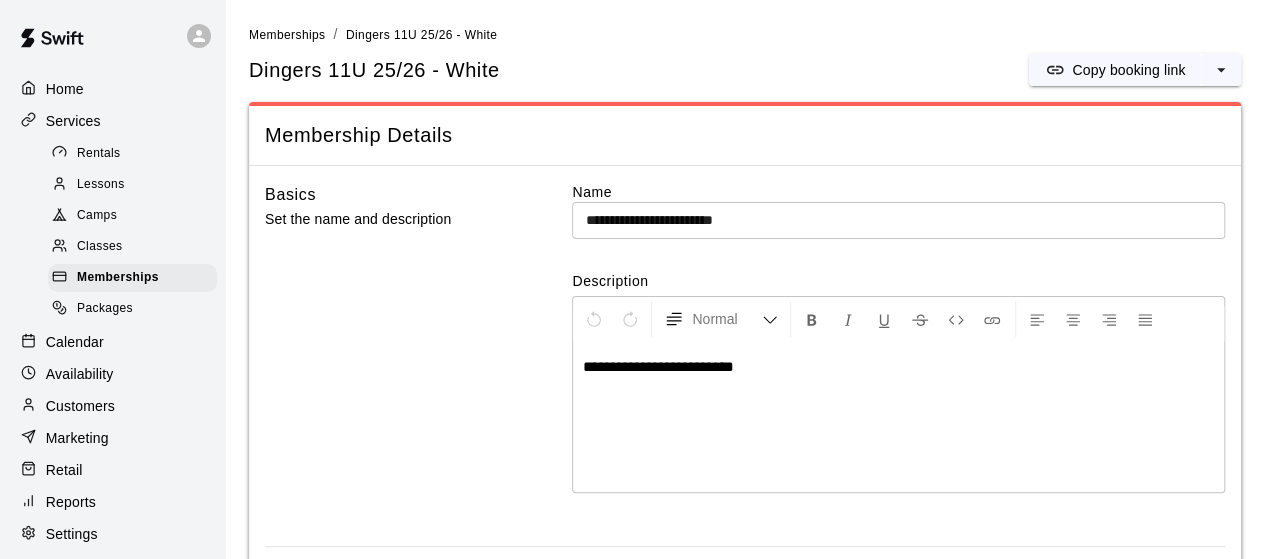 click on "Copy booking link" at bounding box center [1115, 70] 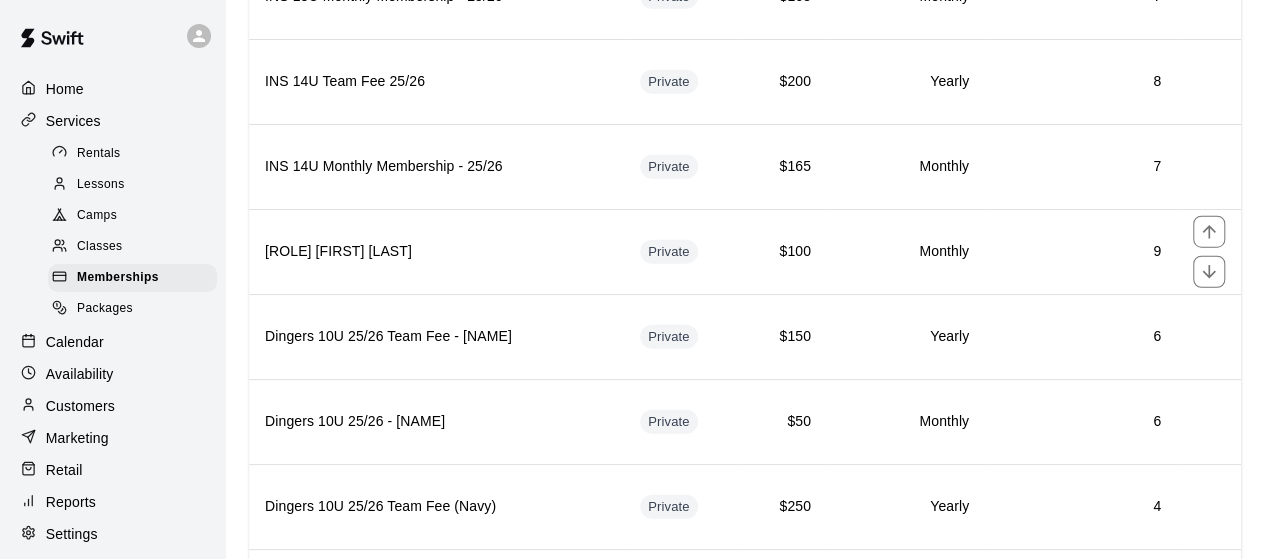 scroll, scrollTop: 2463, scrollLeft: 0, axis: vertical 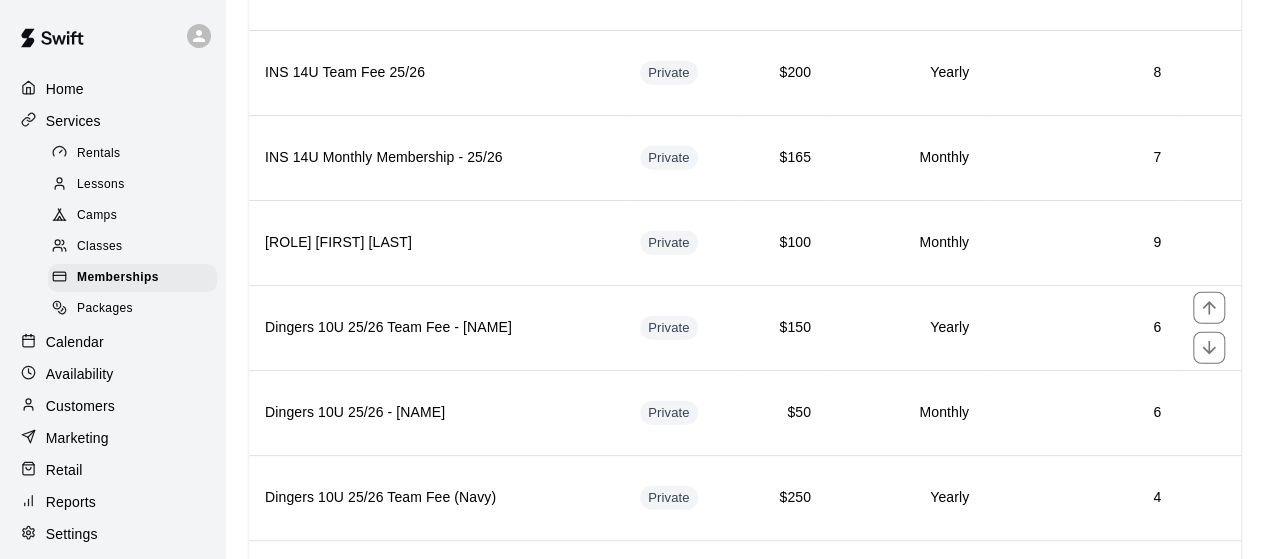 click on "Dingers 10U 25/26 Team Fee - [NAME]" at bounding box center [436, 327] 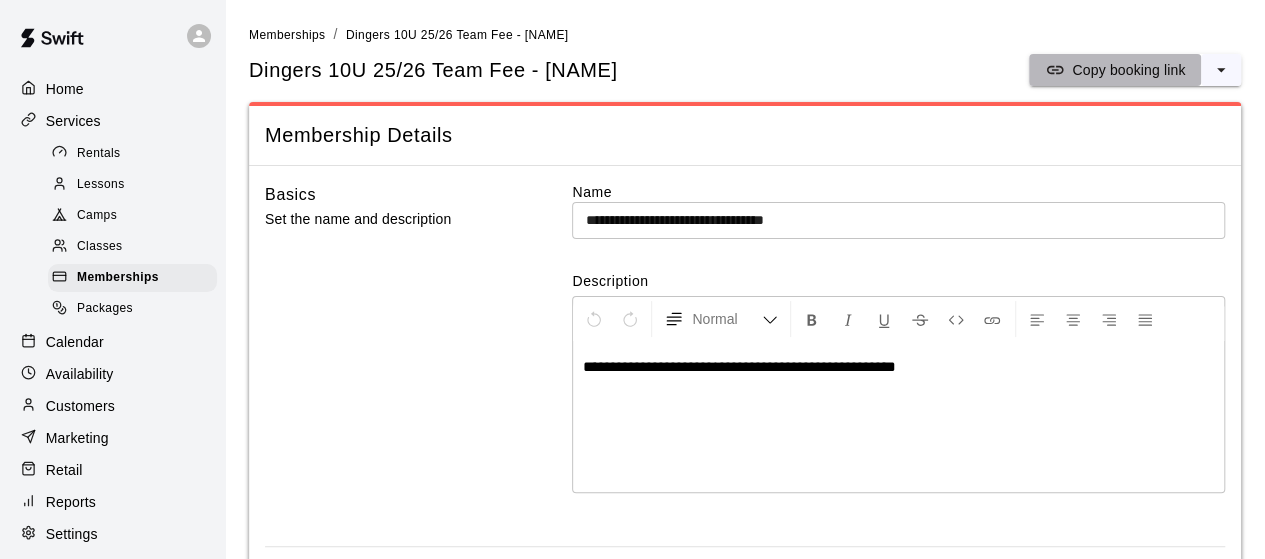 click on "Copy booking link" at bounding box center (1115, 70) 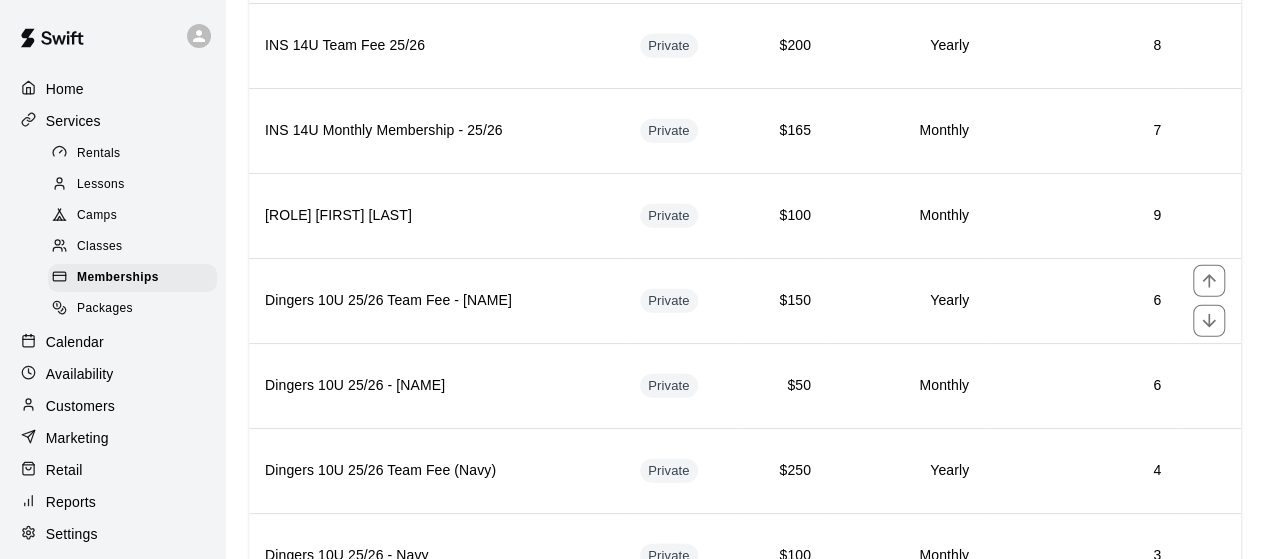 scroll, scrollTop: 2507, scrollLeft: 0, axis: vertical 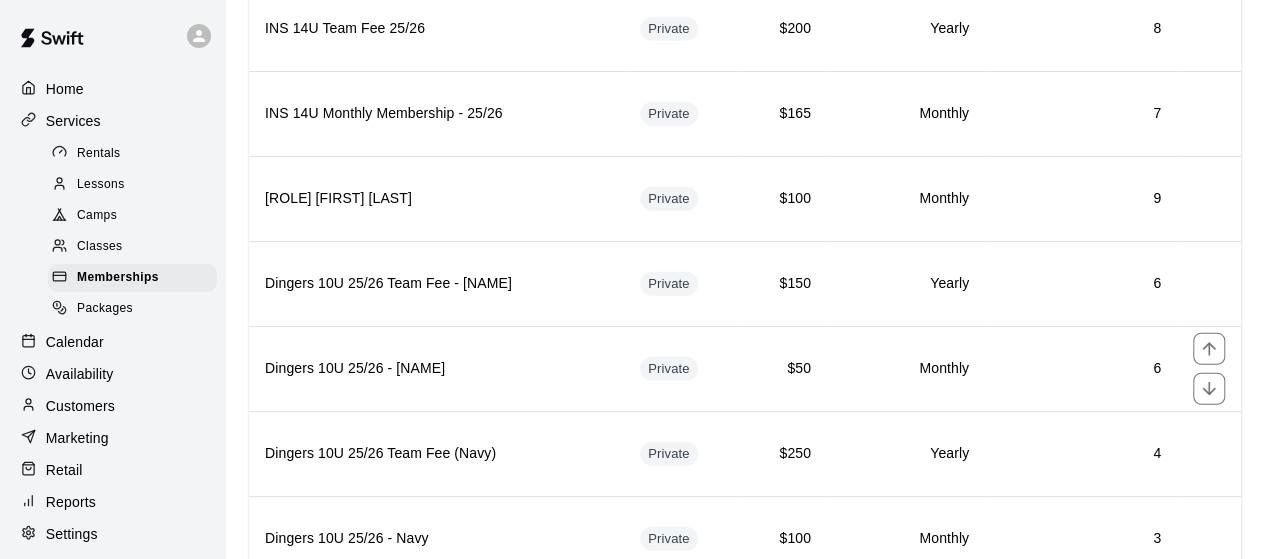 click on "Dingers 10U 25/26 - [NAME]" at bounding box center [436, 369] 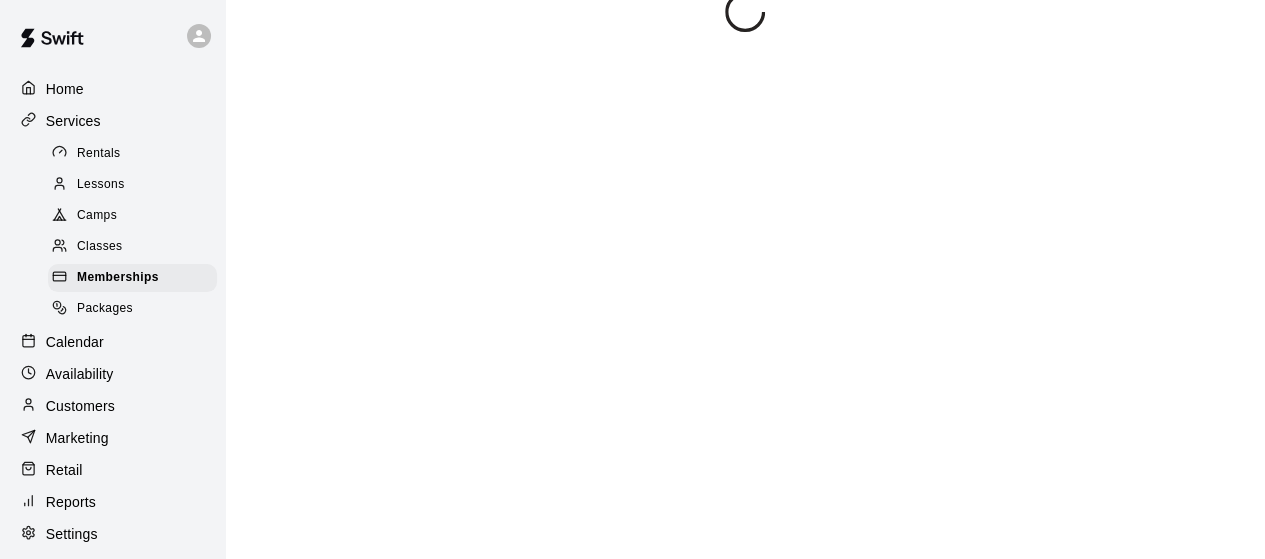 scroll, scrollTop: 0, scrollLeft: 0, axis: both 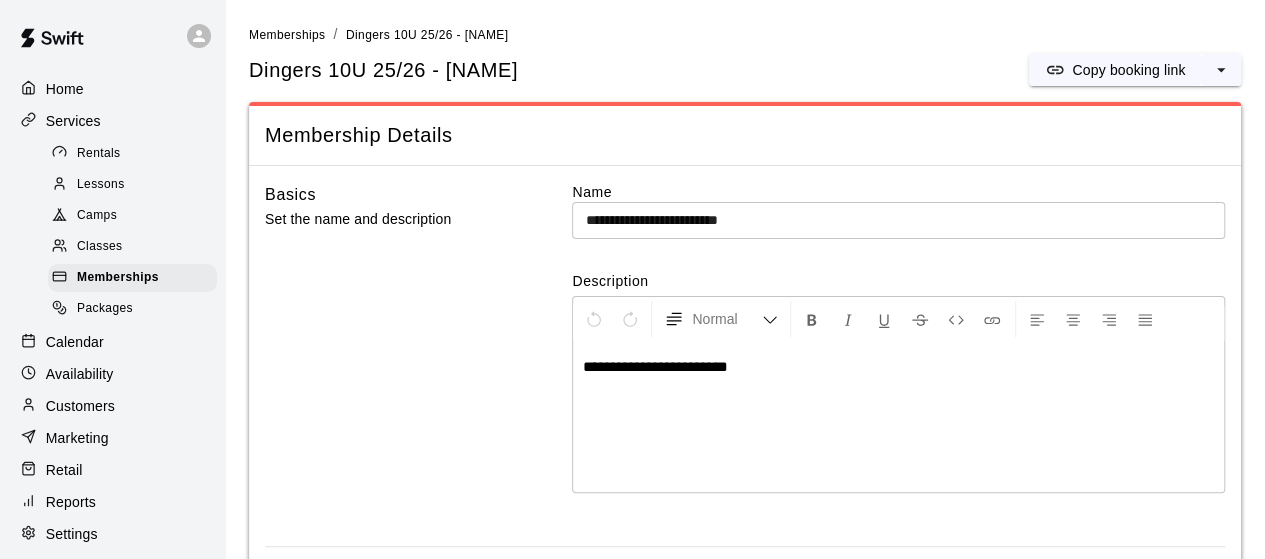 click on "Copy booking link" at bounding box center (1128, 70) 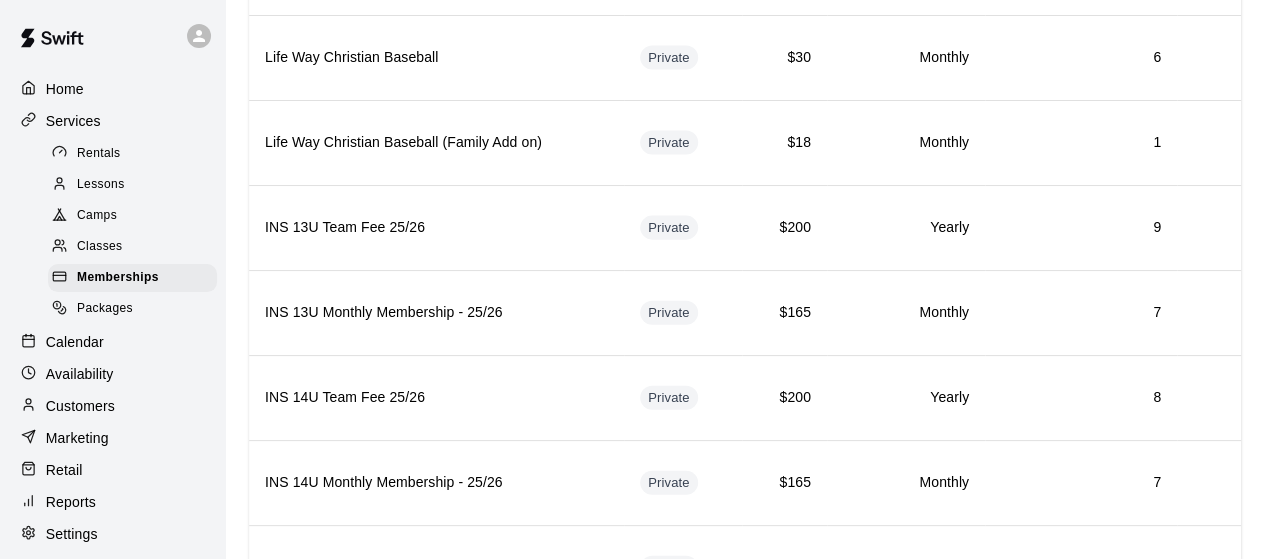 scroll, scrollTop: 2138, scrollLeft: 0, axis: vertical 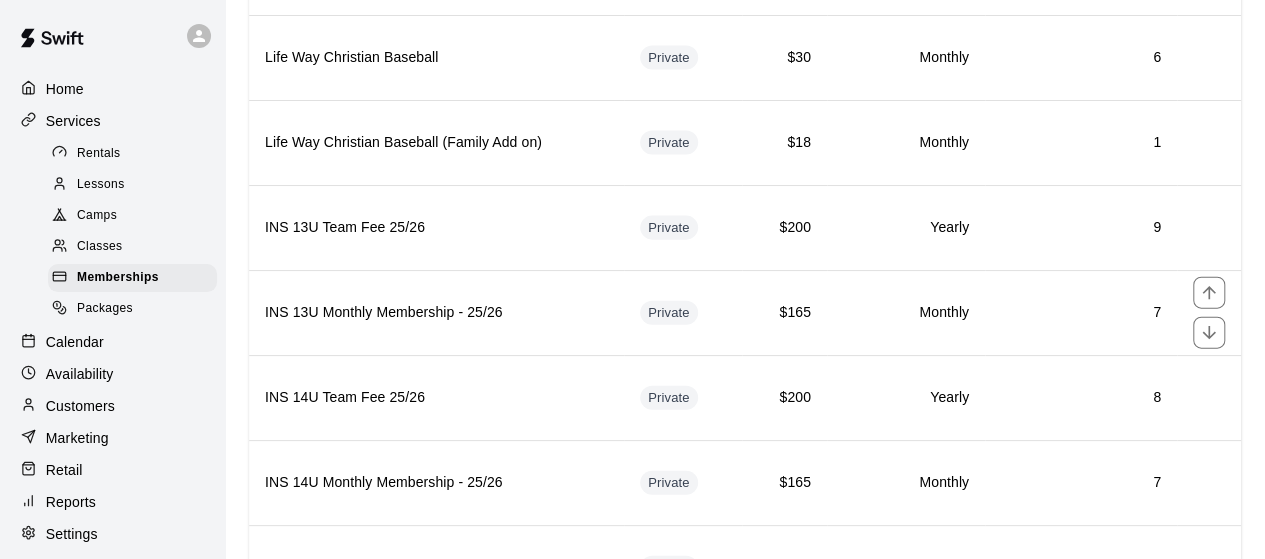 drag, startPoint x: 475, startPoint y: 257, endPoint x: 414, endPoint y: 263, distance: 61.294373 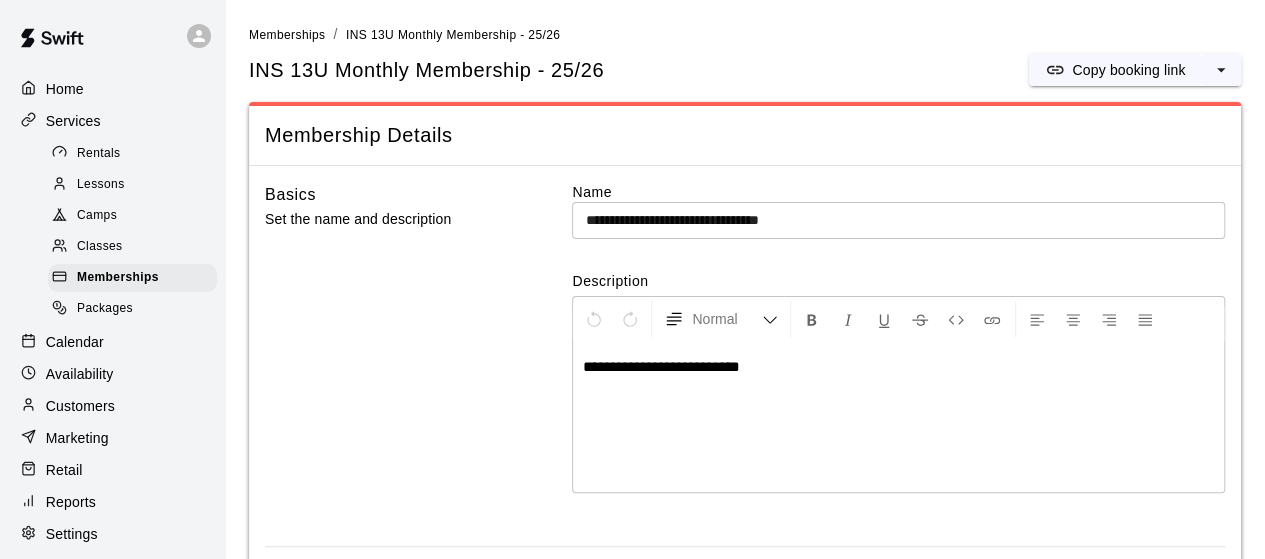 click on "Copy booking link" at bounding box center [1128, 70] 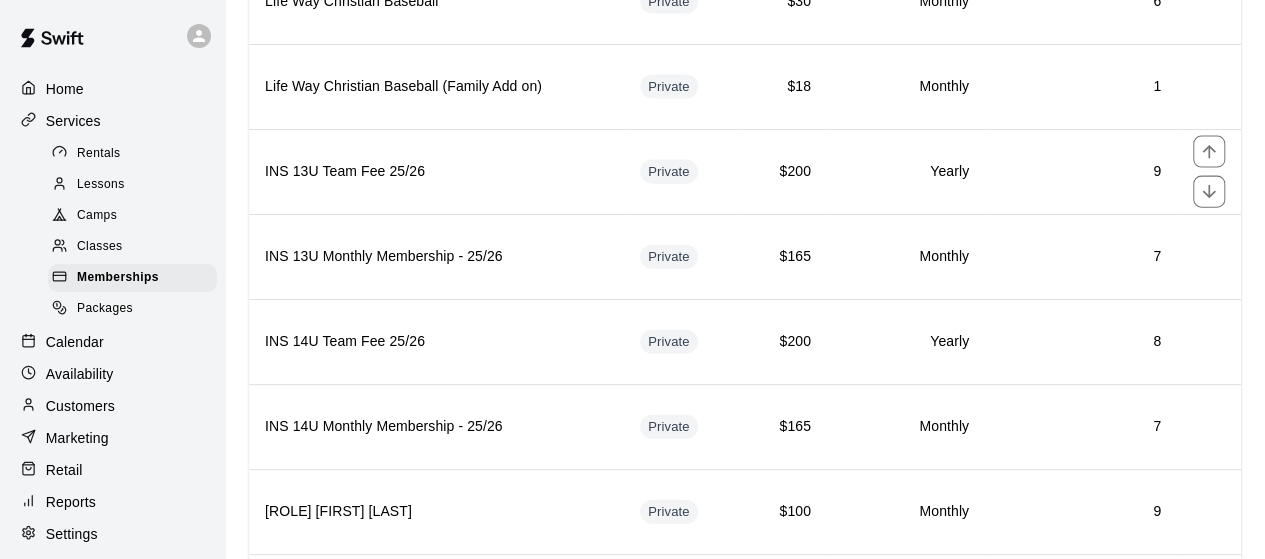 scroll, scrollTop: 2194, scrollLeft: 0, axis: vertical 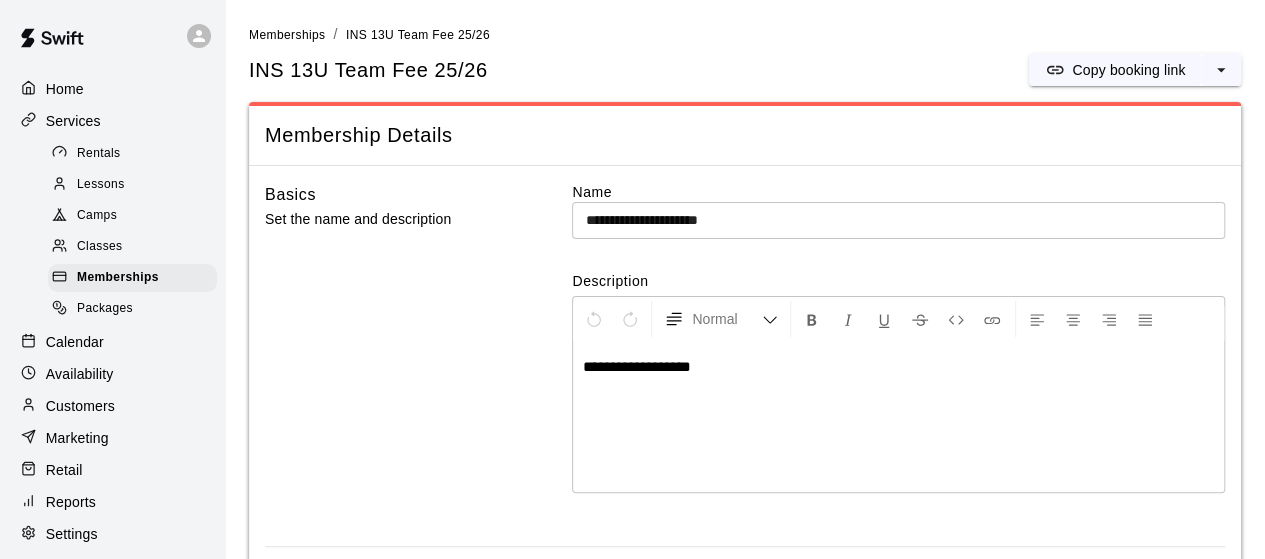 click on "Copy booking link" at bounding box center [1128, 70] 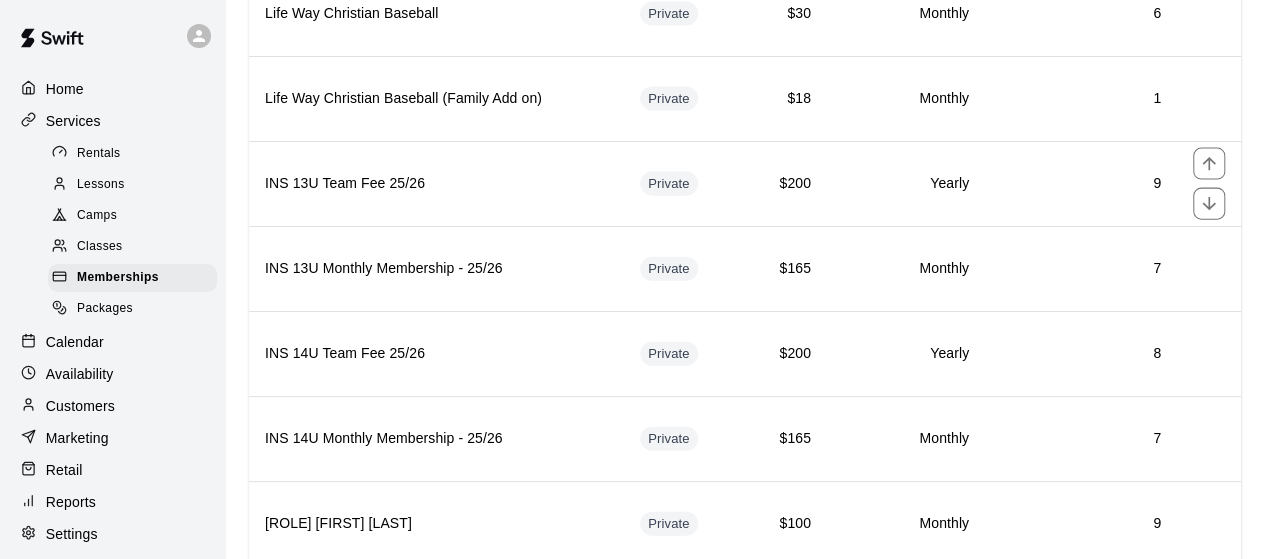 scroll, scrollTop: 2183, scrollLeft: 0, axis: vertical 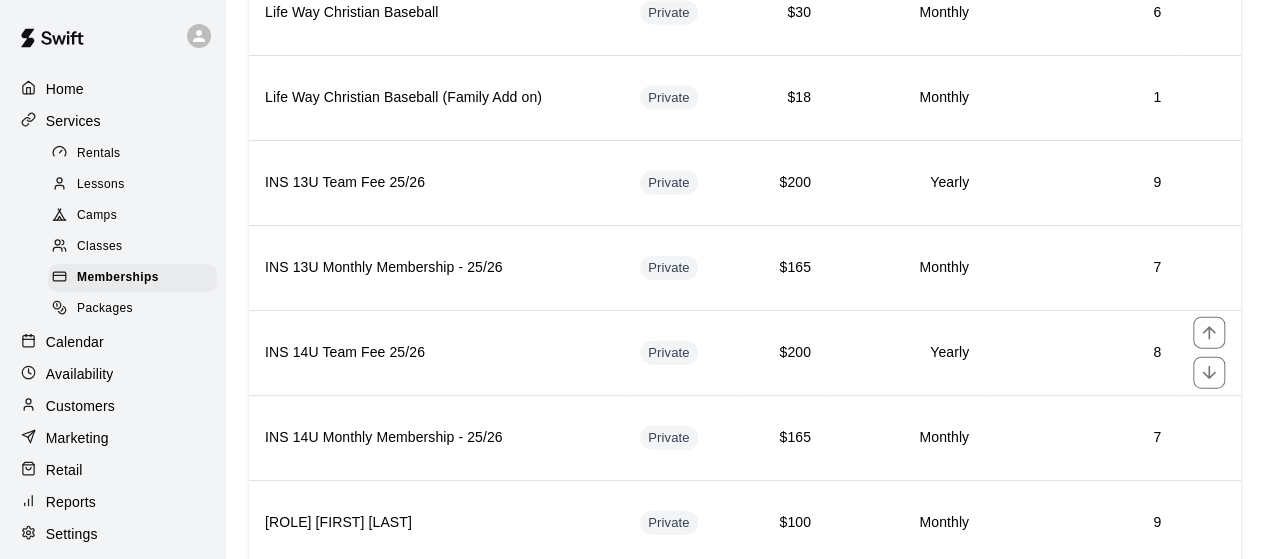 click on "INS 14U Team Fee 25/26" at bounding box center (436, 353) 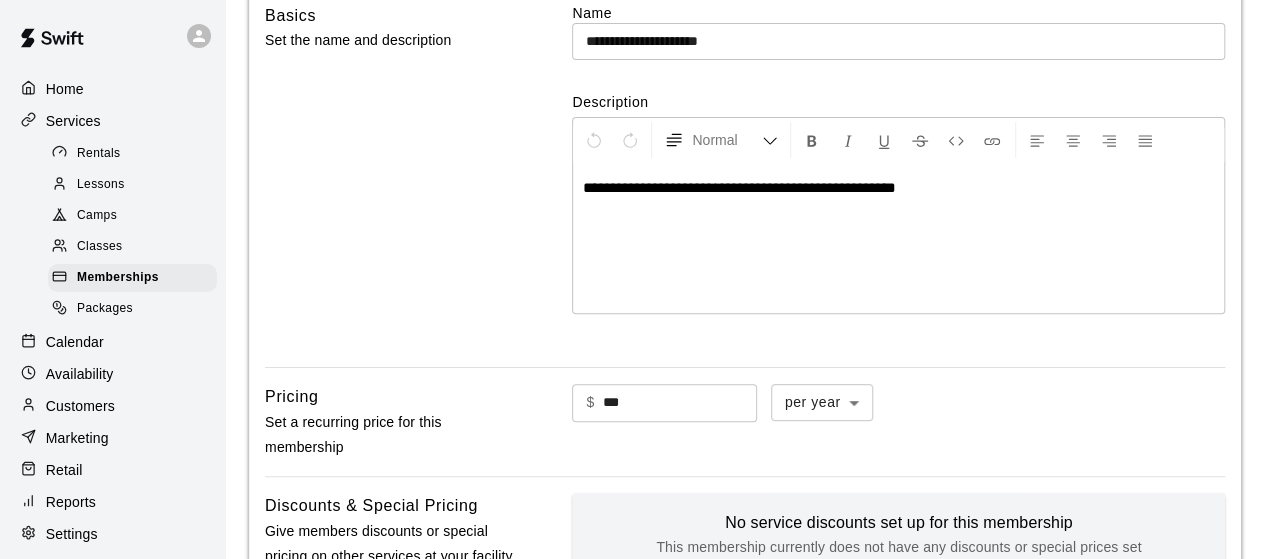 scroll, scrollTop: 0, scrollLeft: 0, axis: both 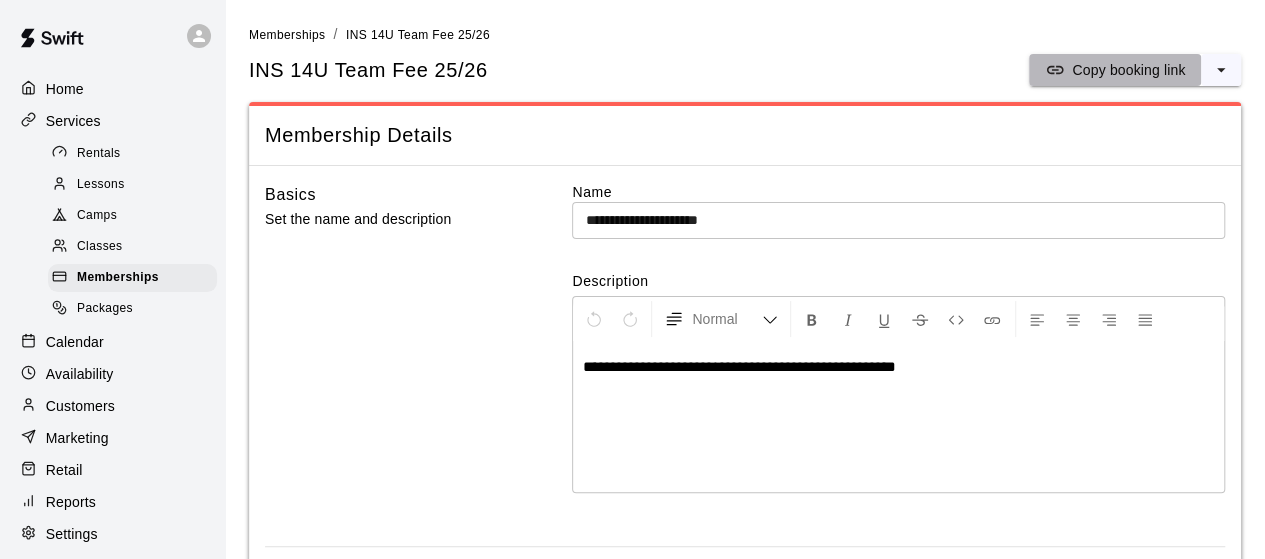 click on "Copy booking link" at bounding box center (1128, 70) 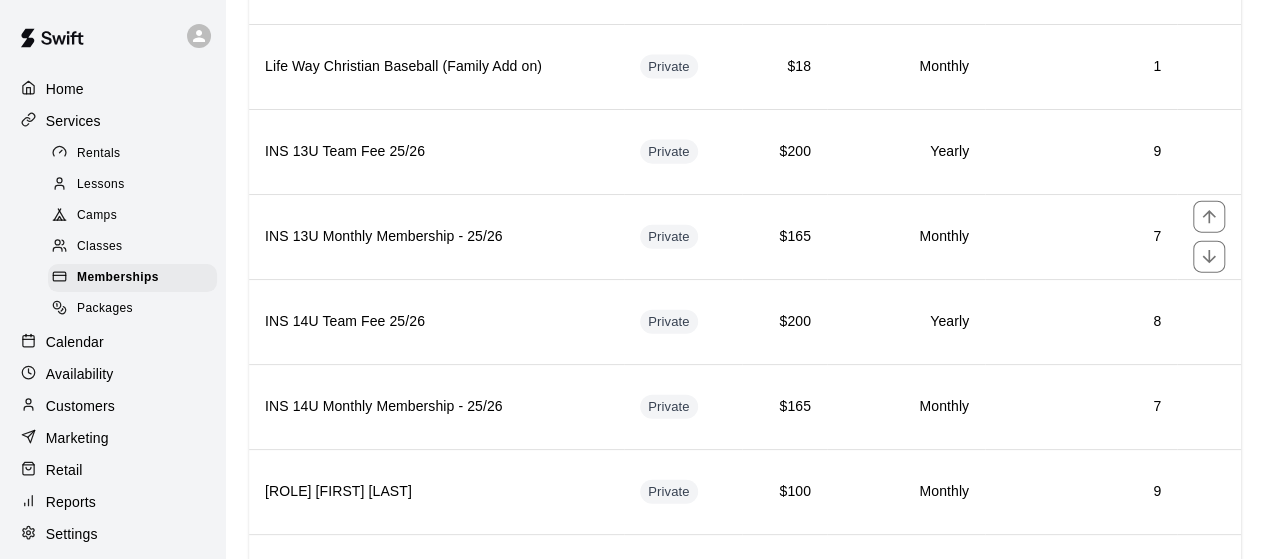 scroll, scrollTop: 2215, scrollLeft: 0, axis: vertical 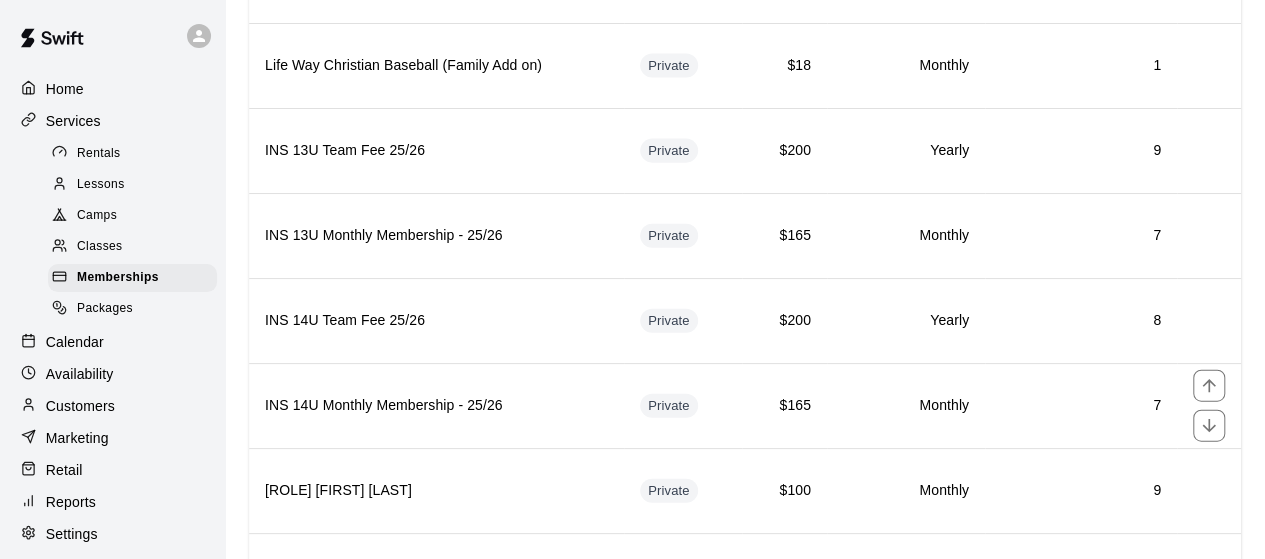 click on "Private" at bounding box center (683, 405) 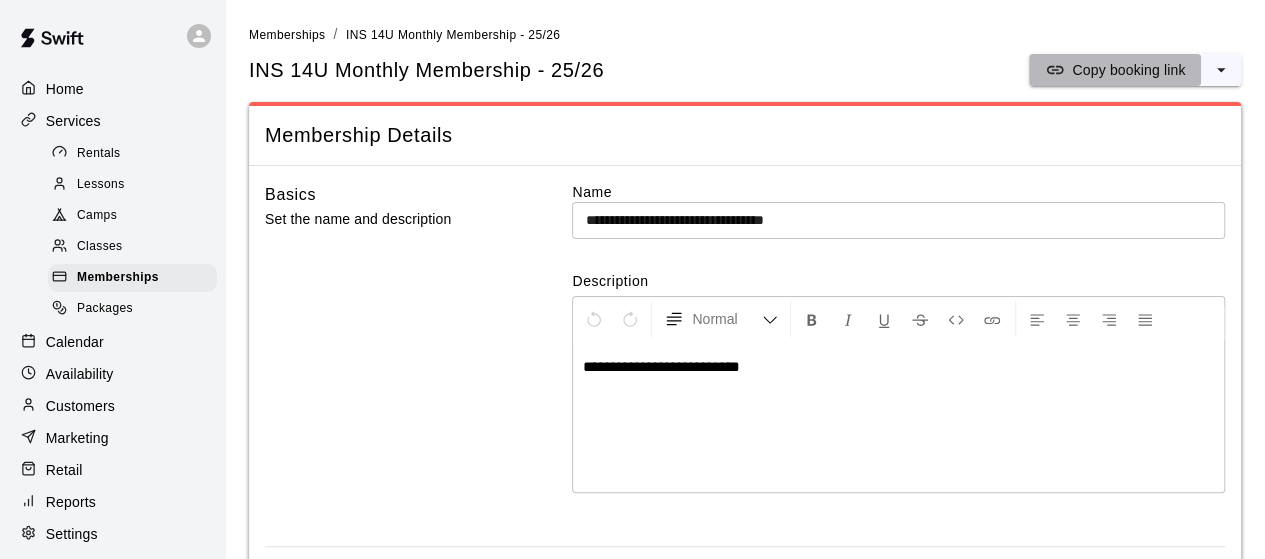 click on "Copy booking link" at bounding box center (1128, 70) 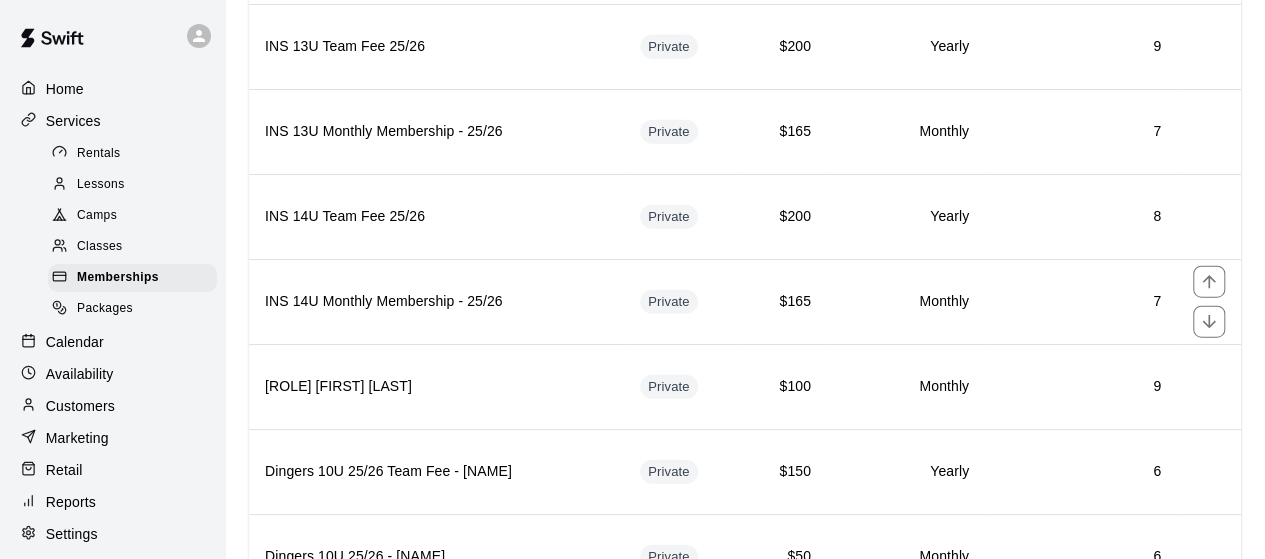 scroll, scrollTop: 2320, scrollLeft: 0, axis: vertical 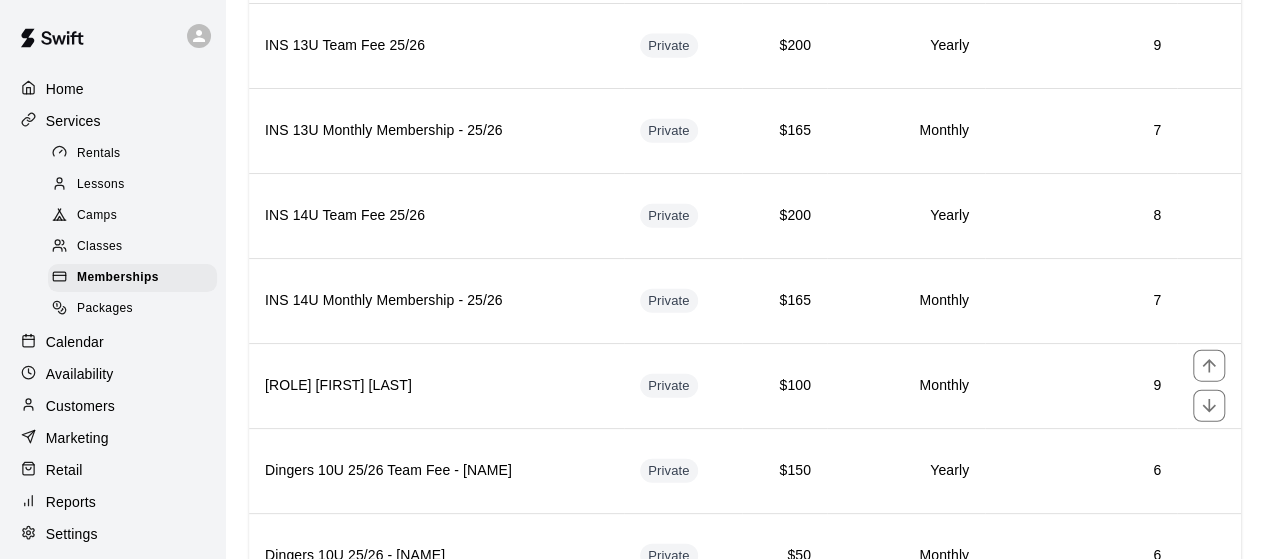click on "[ROLE] [FIRST] [LAST]" at bounding box center [436, 386] 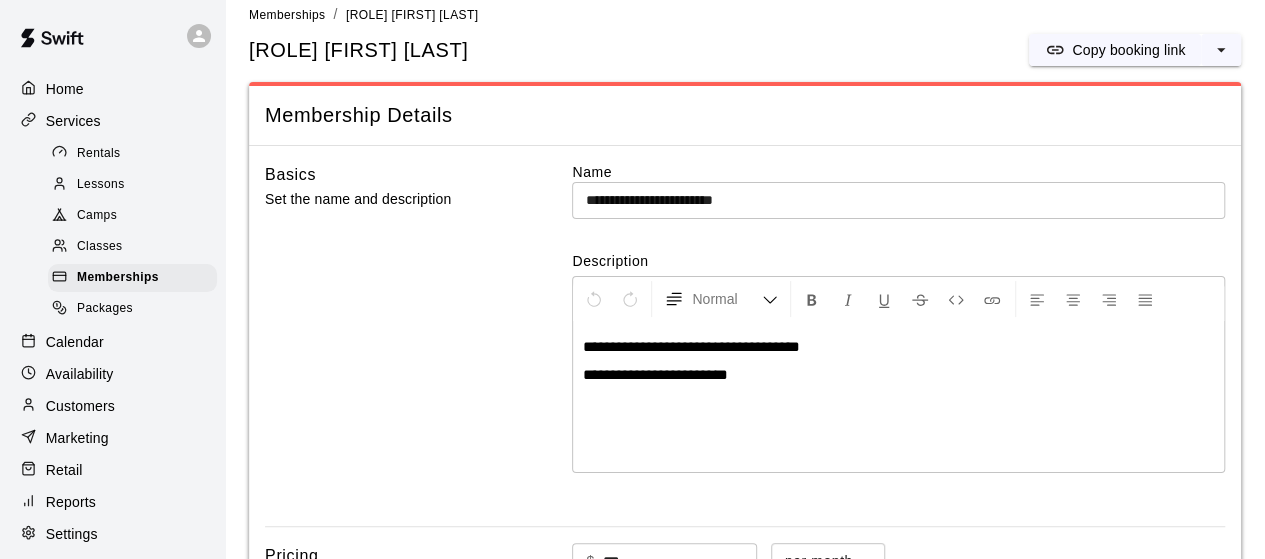 scroll, scrollTop: 0, scrollLeft: 0, axis: both 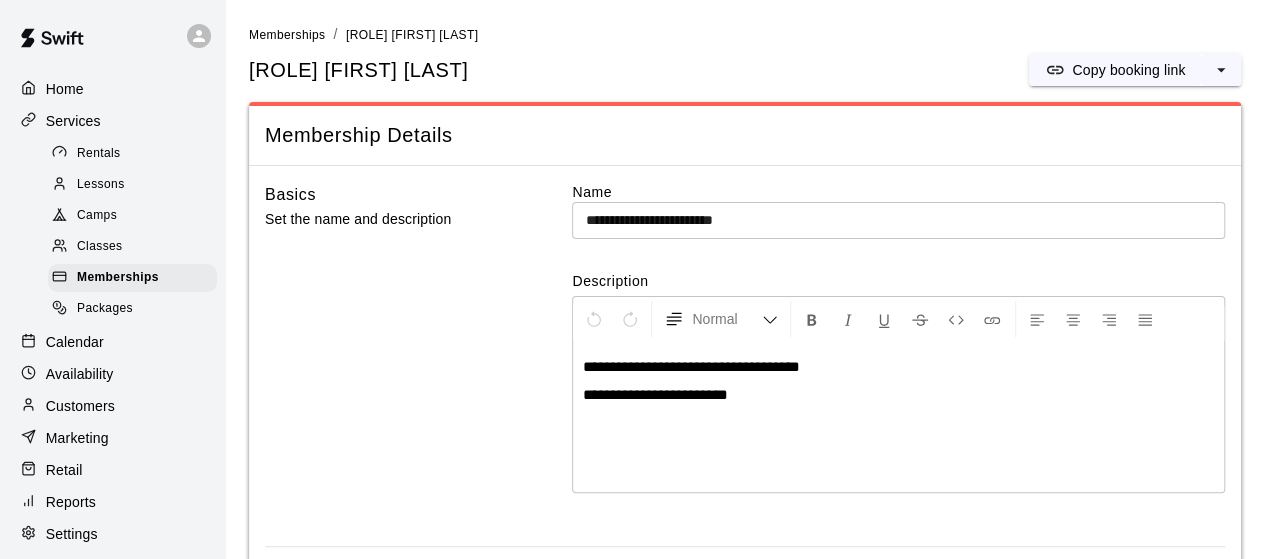 click on "Copy booking link" at bounding box center (1128, 70) 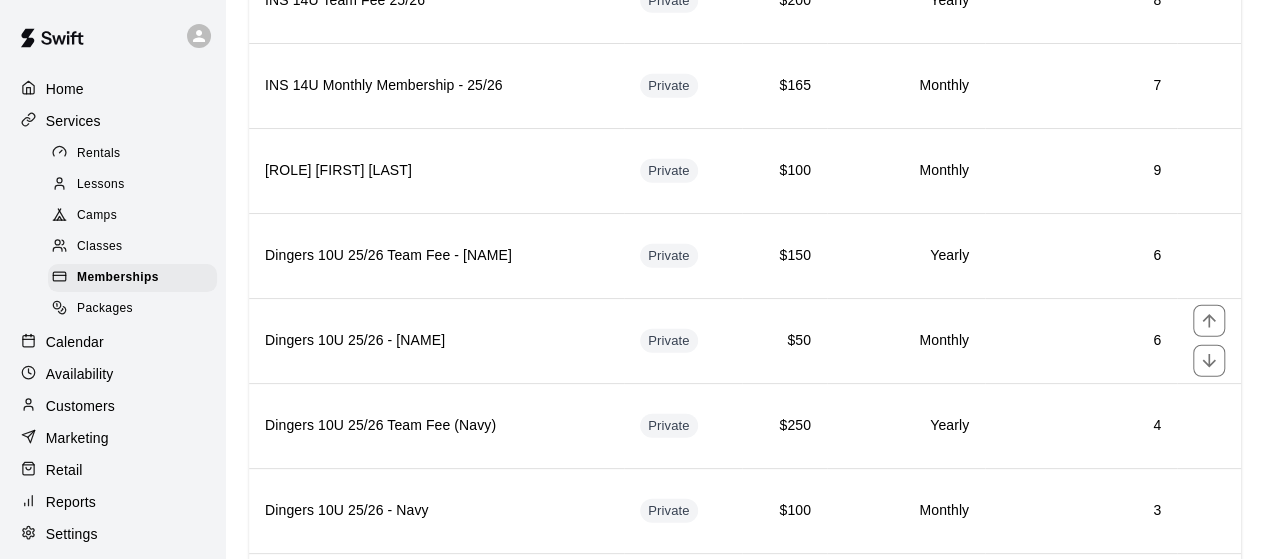 scroll, scrollTop: 2552, scrollLeft: 0, axis: vertical 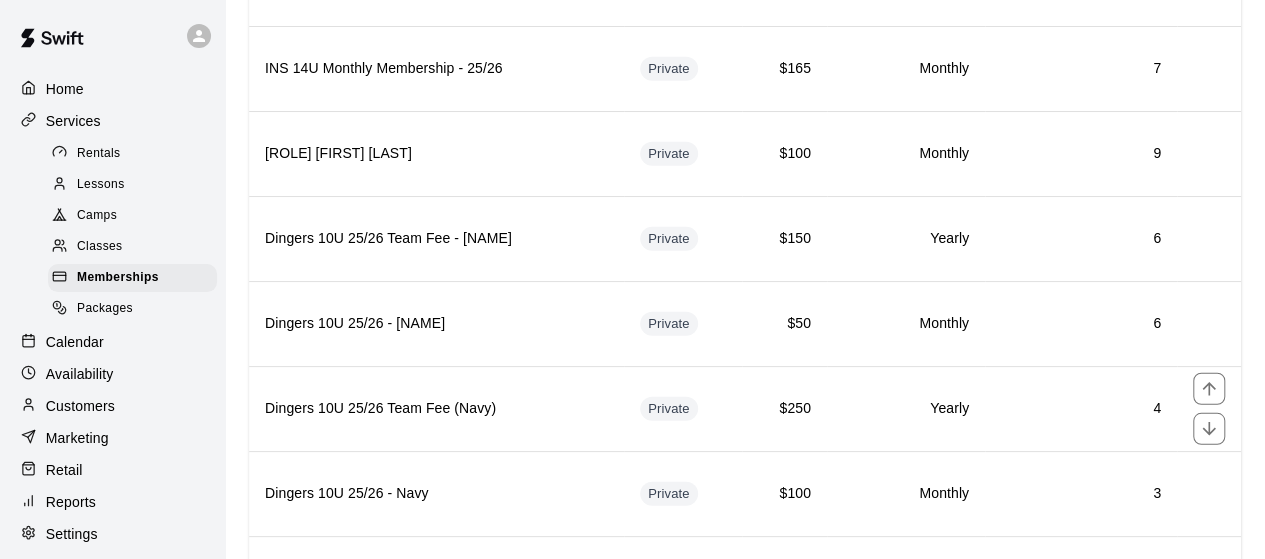 click on "Dingers 10U 25/26 Team Fee (Navy)" at bounding box center [436, 409] 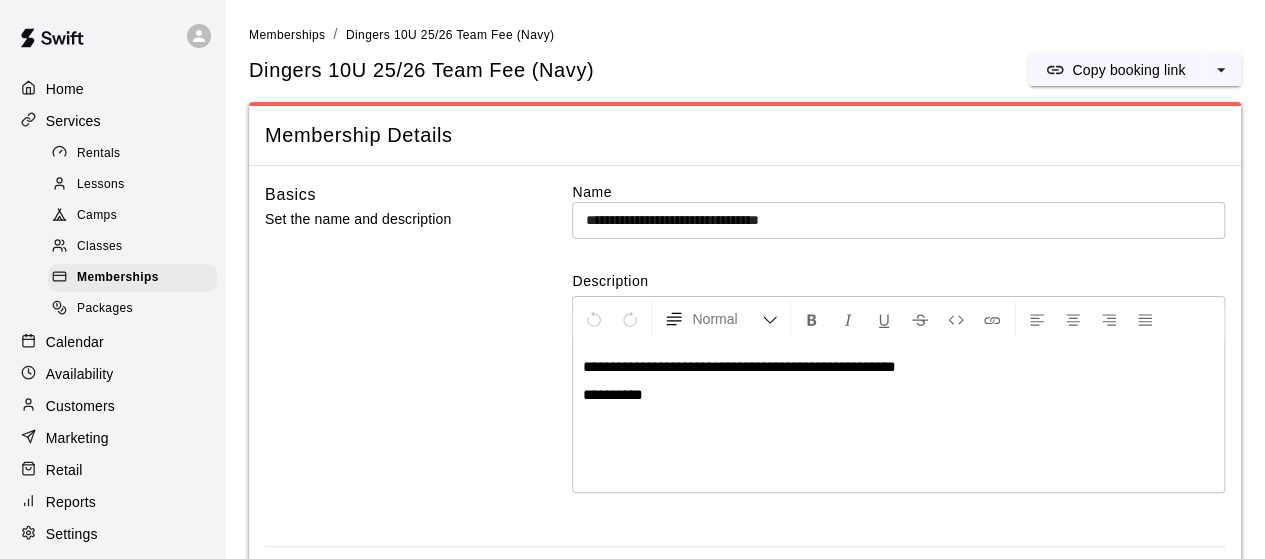 click on "Copy booking link" at bounding box center (1115, 70) 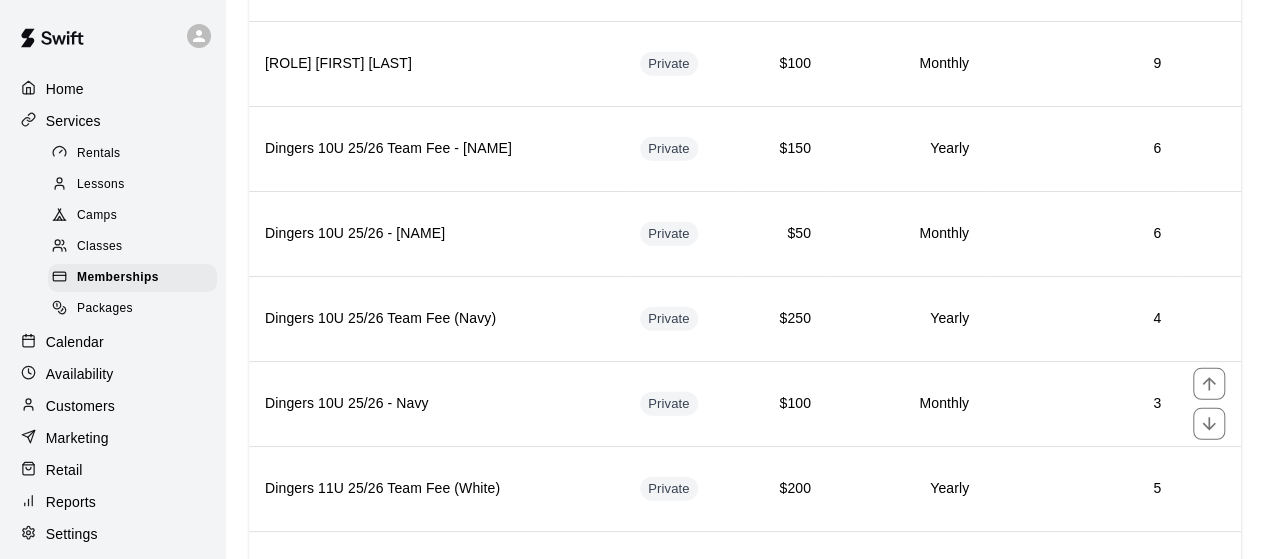 scroll, scrollTop: 2642, scrollLeft: 0, axis: vertical 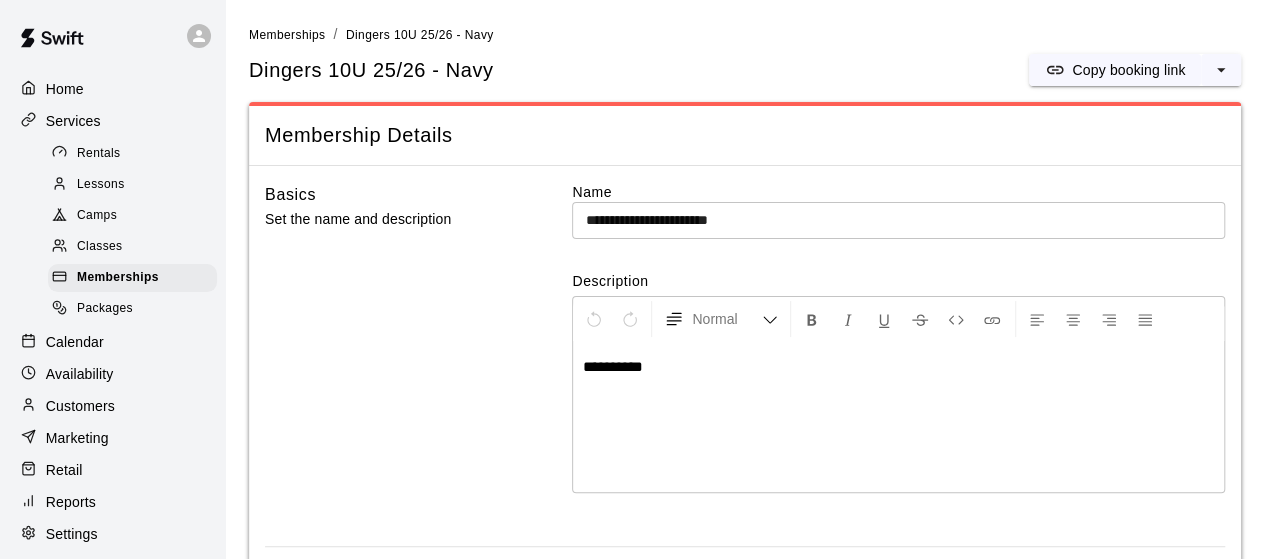click on "Copy booking link" at bounding box center [1128, 70] 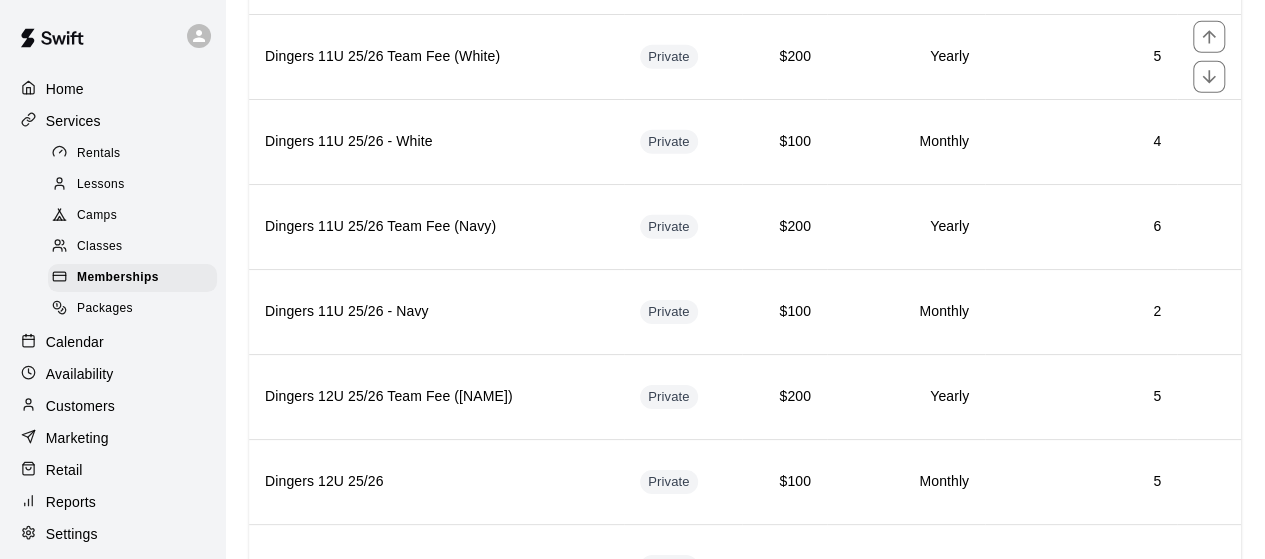 scroll, scrollTop: 3084, scrollLeft: 0, axis: vertical 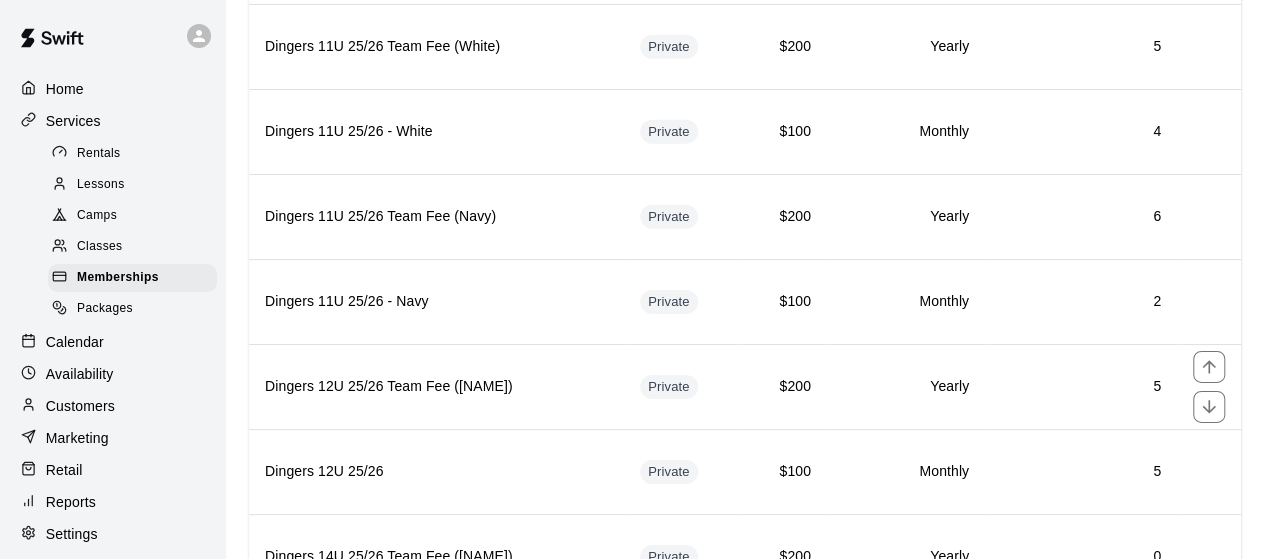 click on "Dingers 12U 25/26 Team Fee ([NAME])" at bounding box center (436, 387) 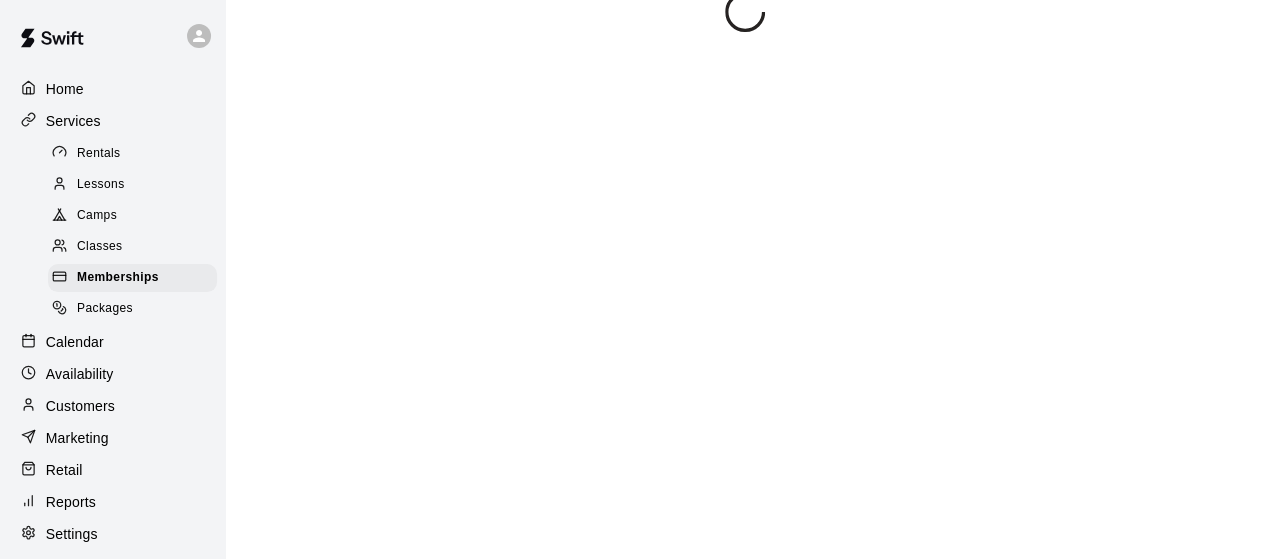 scroll, scrollTop: 0, scrollLeft: 0, axis: both 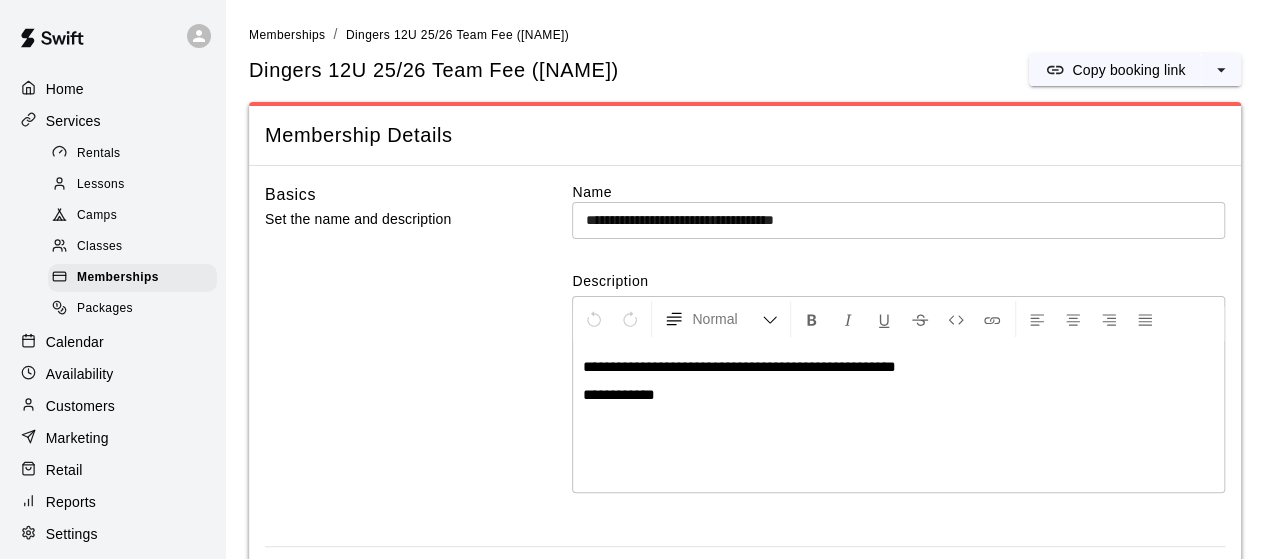 click on "Copy booking link" at bounding box center (1128, 70) 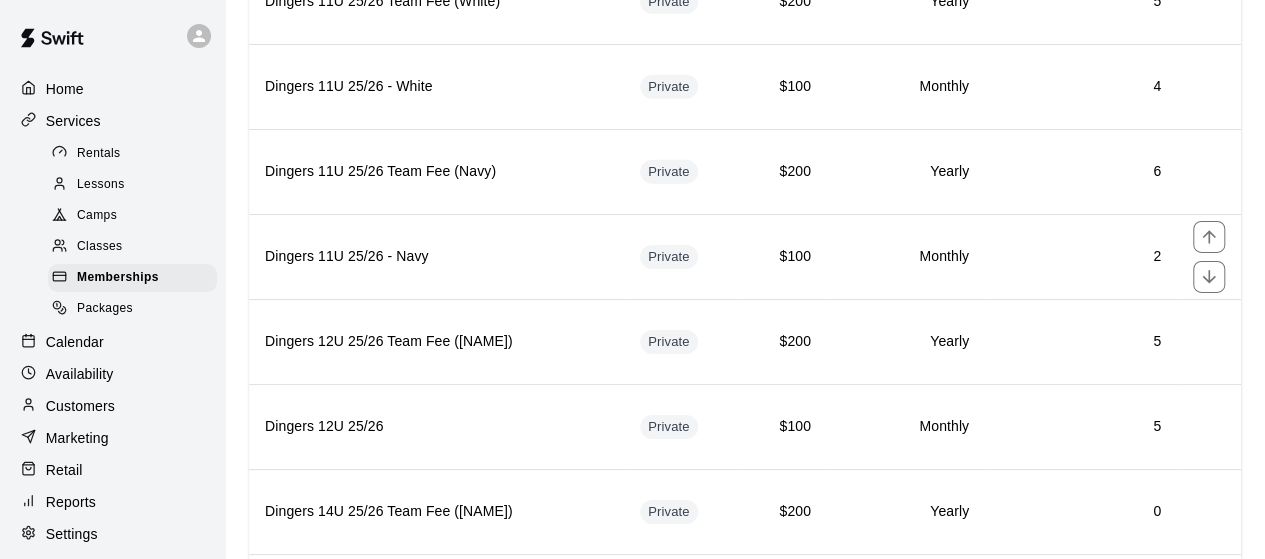 scroll, scrollTop: 3130, scrollLeft: 0, axis: vertical 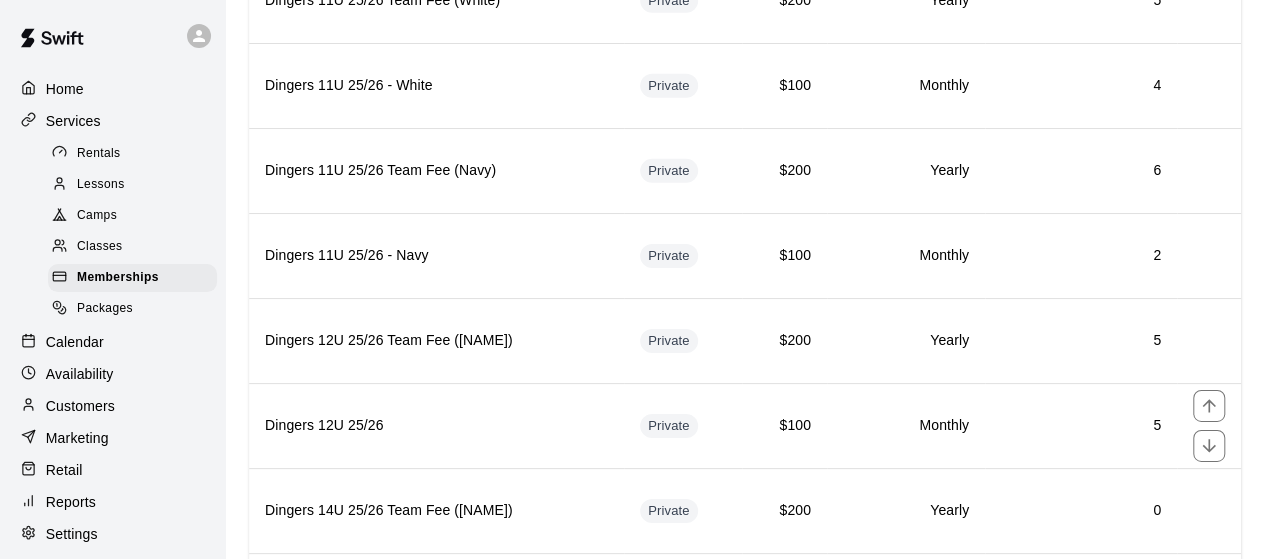 click on "Dingers 12U 25/26" at bounding box center [436, 425] 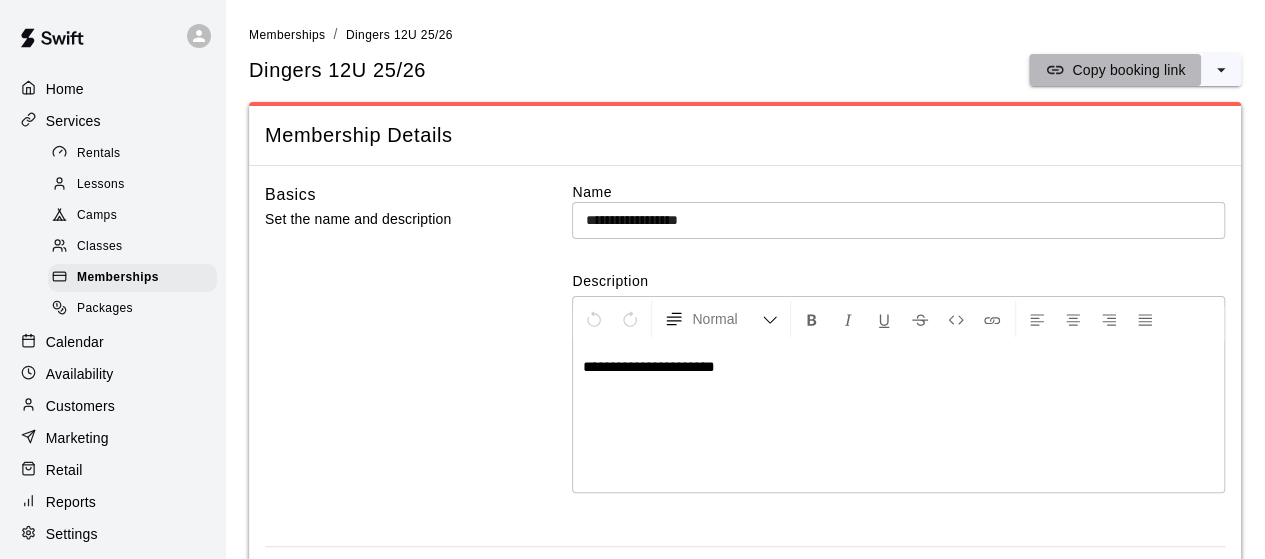 click on "Copy booking link" at bounding box center [1128, 70] 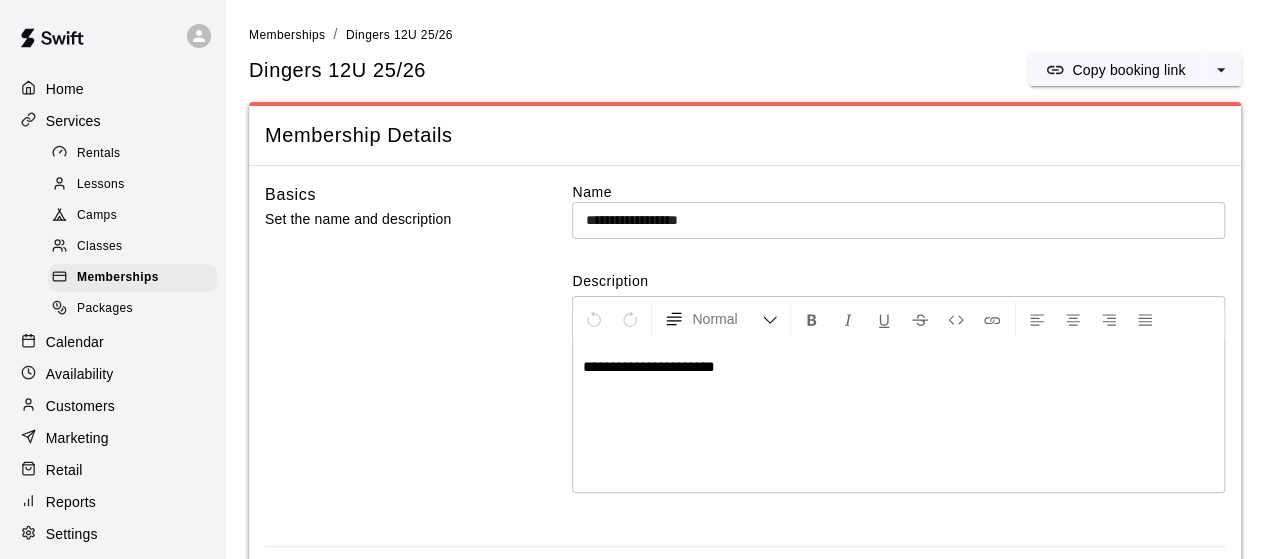 click on "Memberships" at bounding box center (287, 35) 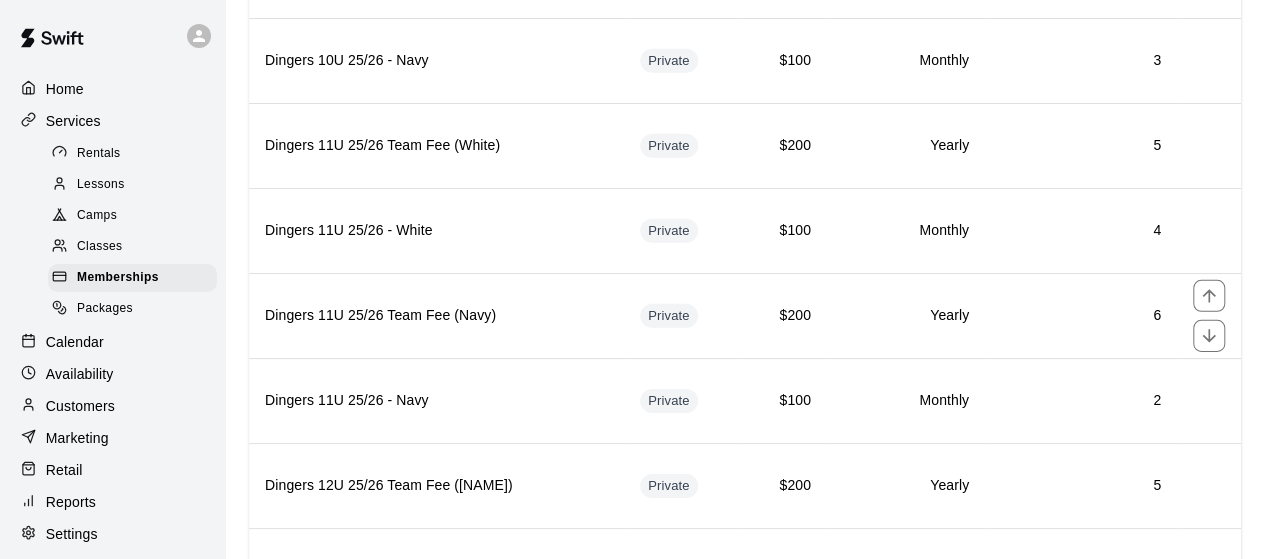 scroll, scrollTop: 2986, scrollLeft: 0, axis: vertical 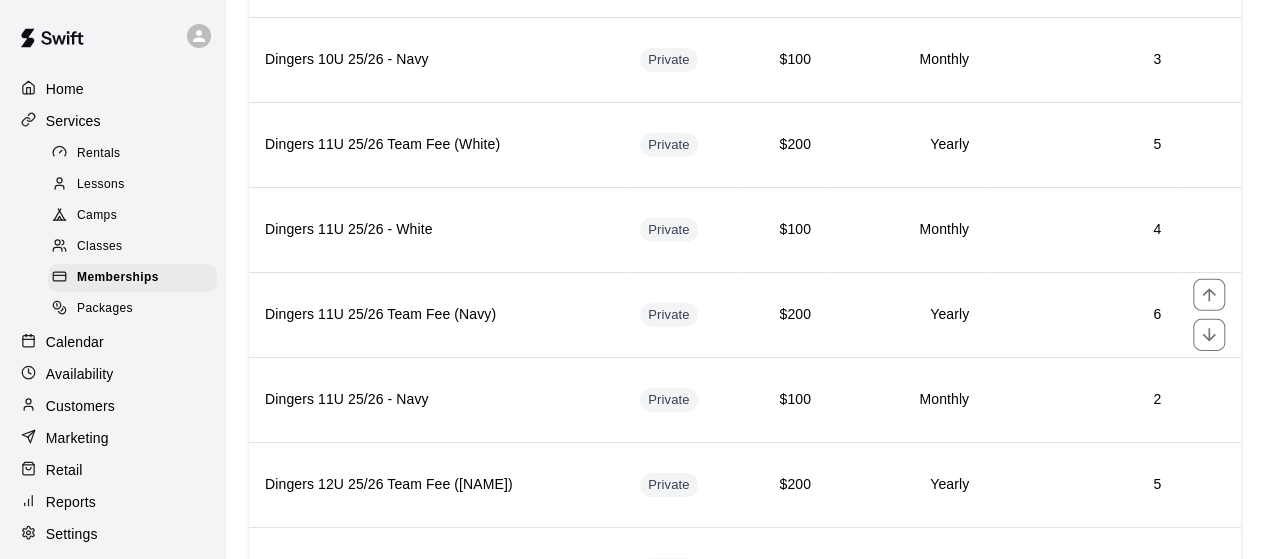 click on "Dingers 11U 25/26 Team Fee (Navy)" at bounding box center [436, 314] 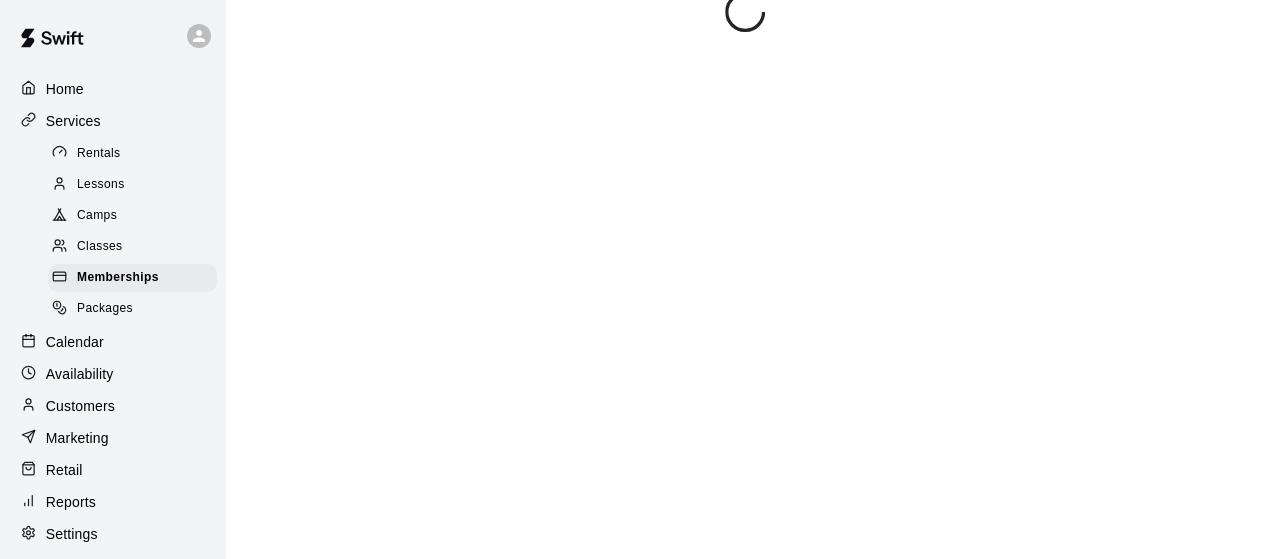 scroll, scrollTop: 0, scrollLeft: 0, axis: both 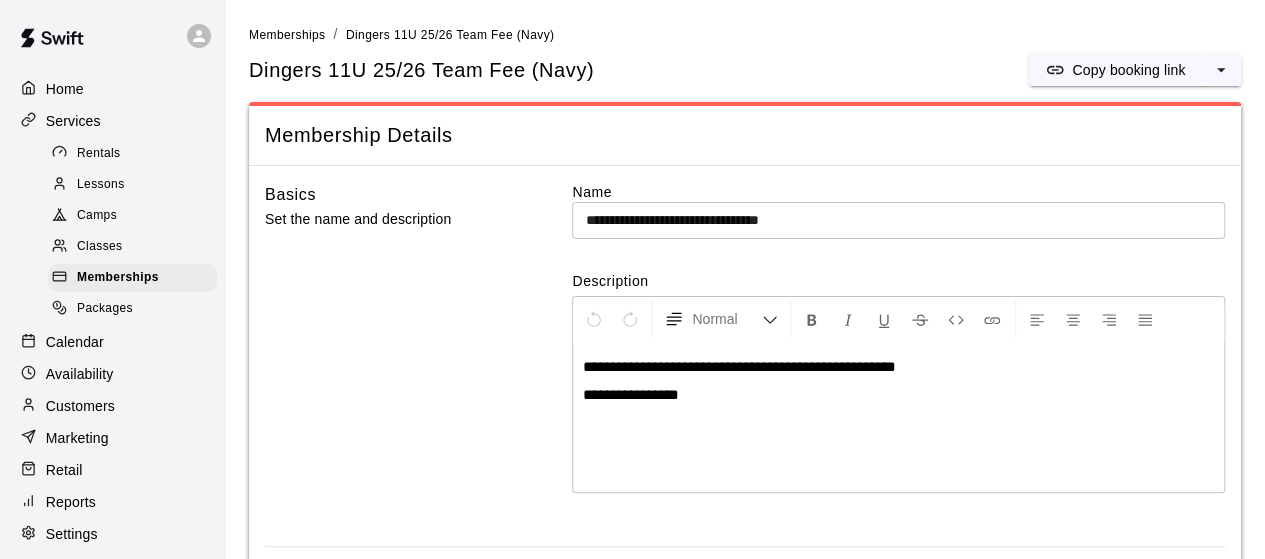 click on "Copy booking link" at bounding box center (1128, 70) 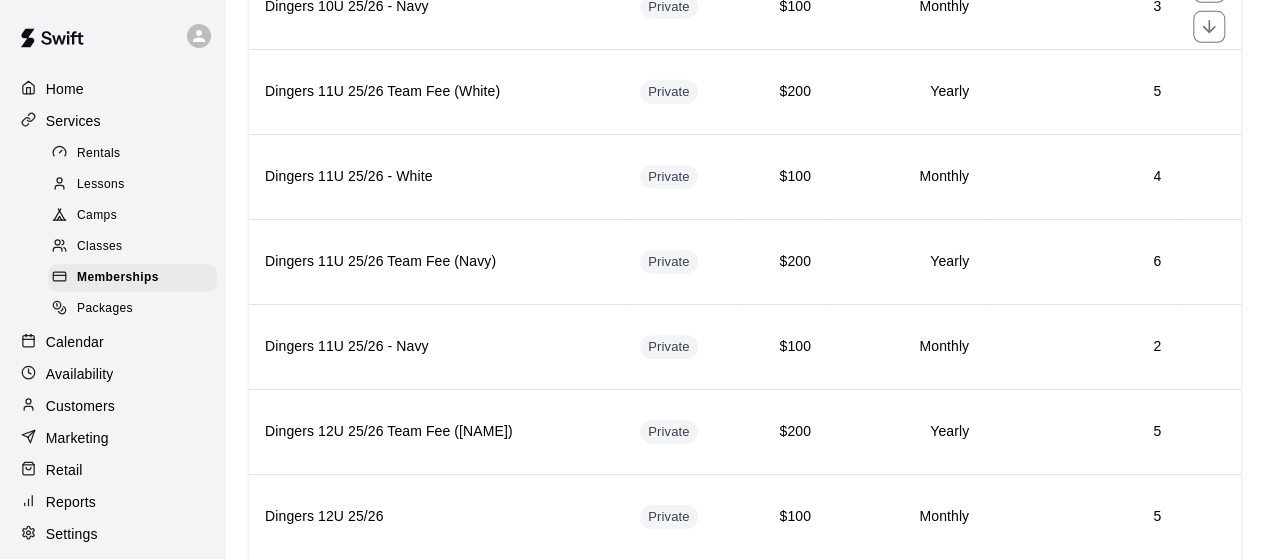 scroll, scrollTop: 3040, scrollLeft: 0, axis: vertical 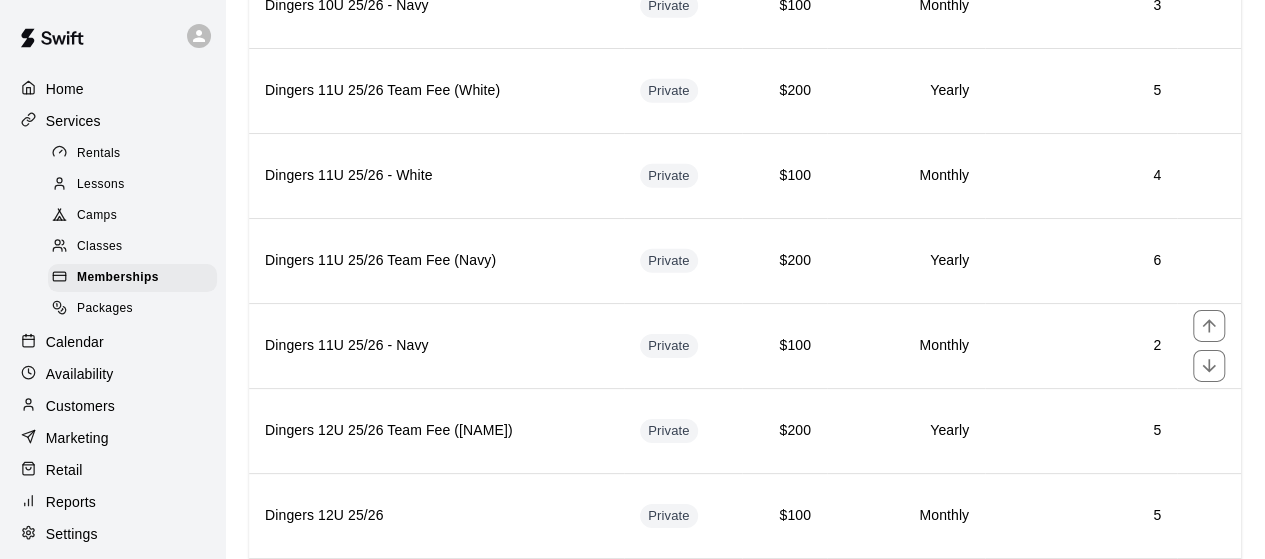 click on "Dingers 11U 25/26 - Navy" at bounding box center [436, 346] 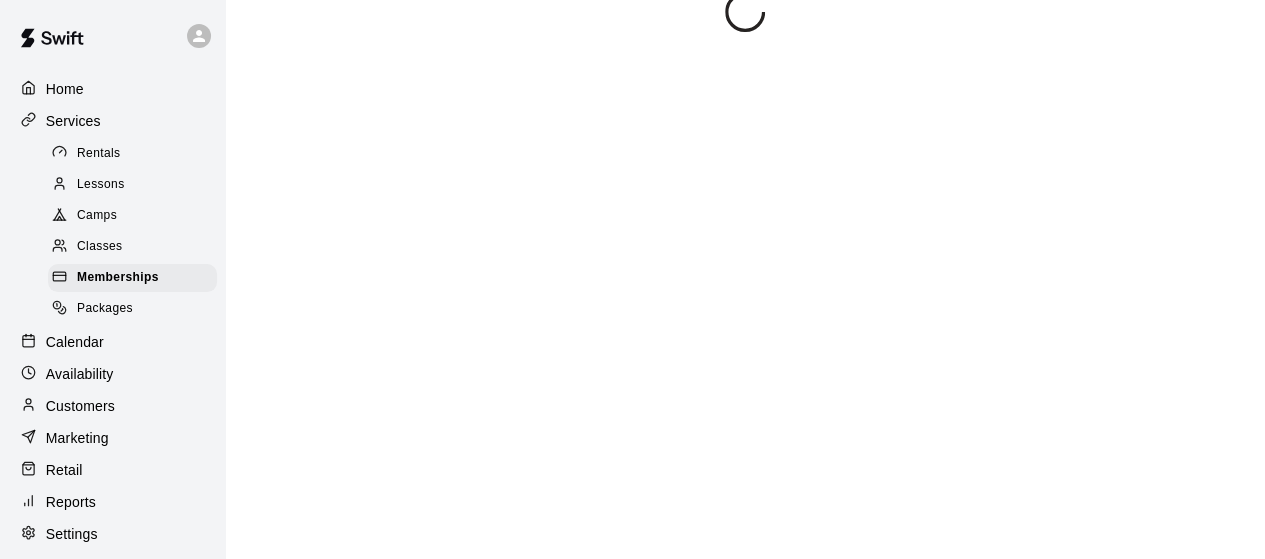 scroll, scrollTop: 0, scrollLeft: 0, axis: both 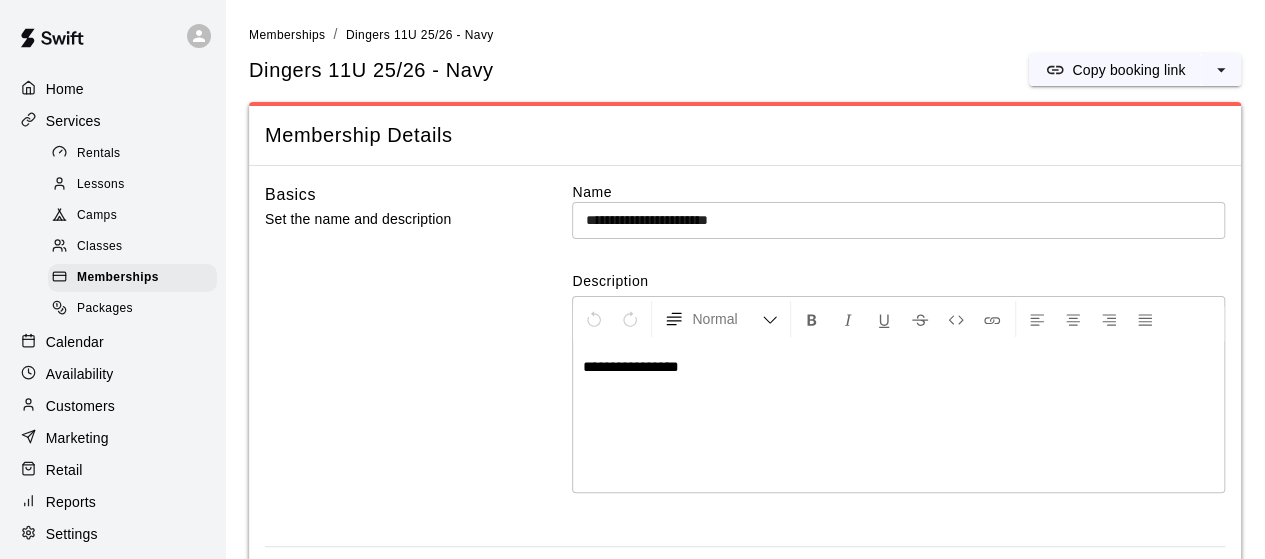 click on "Copy booking link" at bounding box center [1128, 70] 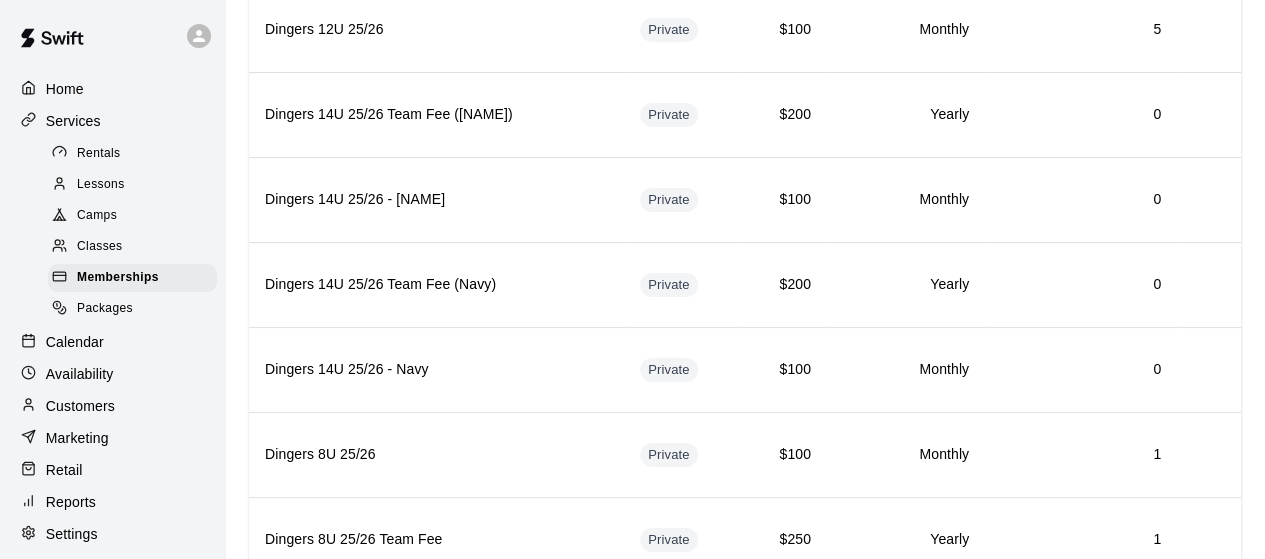 scroll, scrollTop: 3531, scrollLeft: 0, axis: vertical 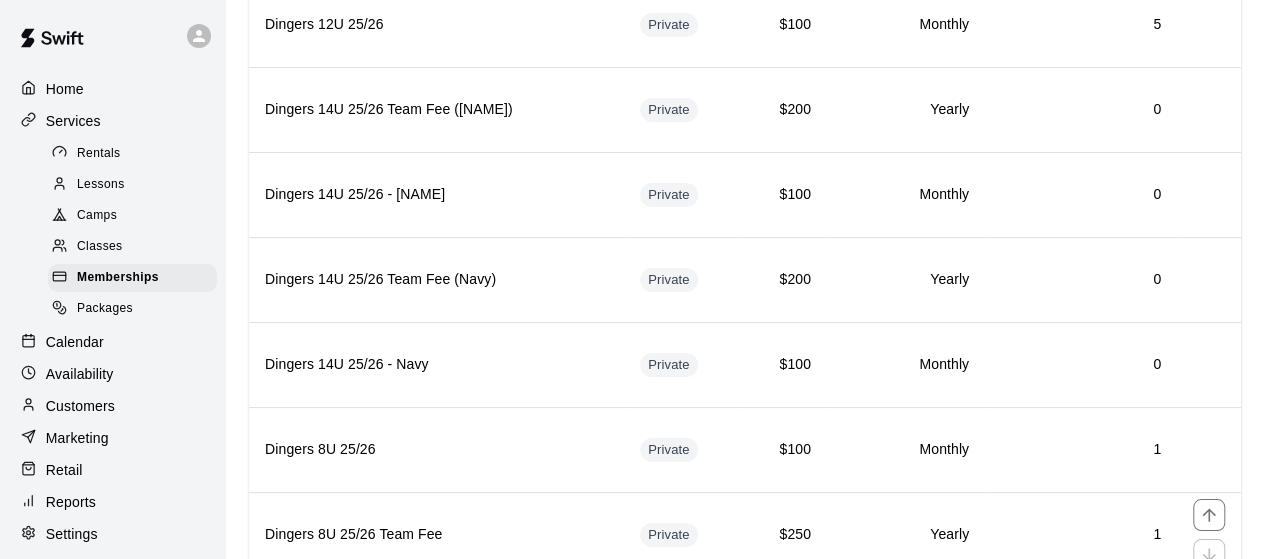 click 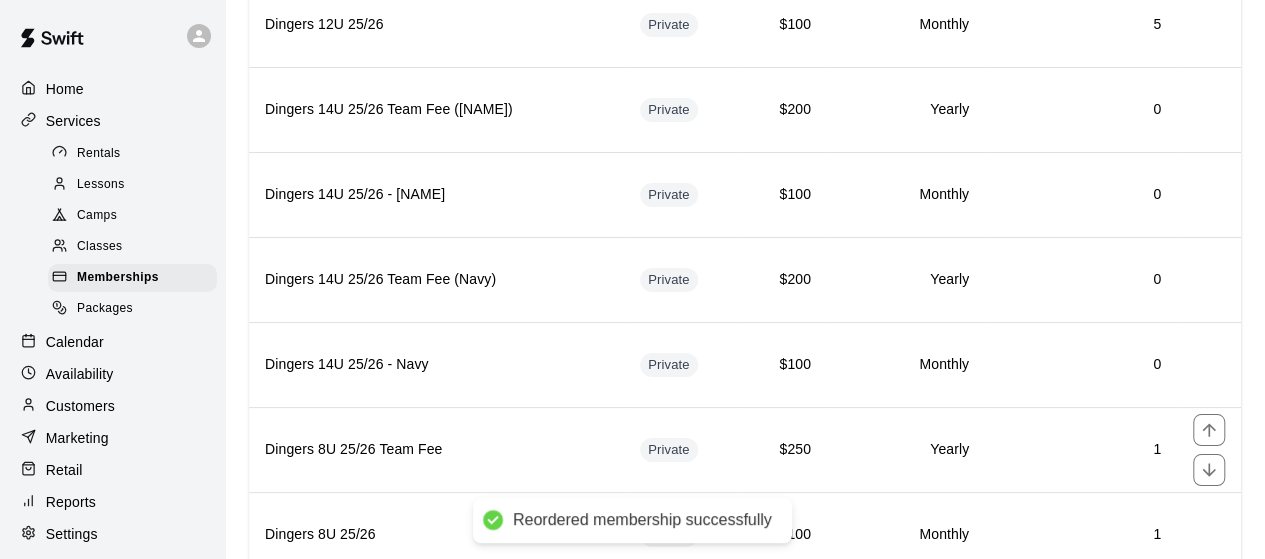 click on "Dingers 8U 25/26 Team Fee" at bounding box center (436, 449) 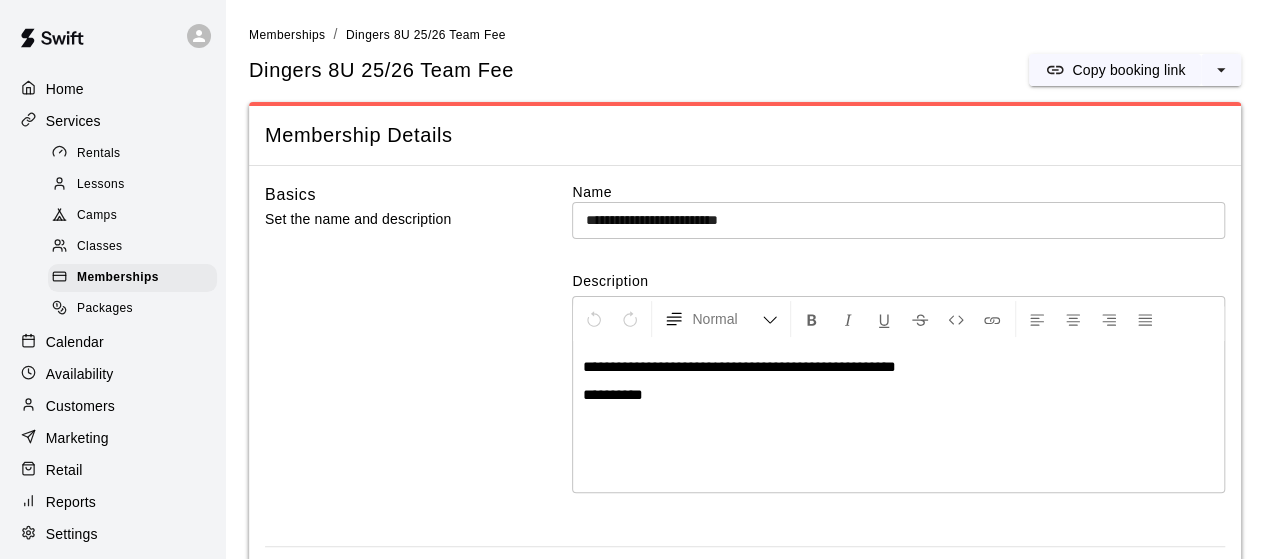 click on "Copy booking link" at bounding box center (1128, 70) 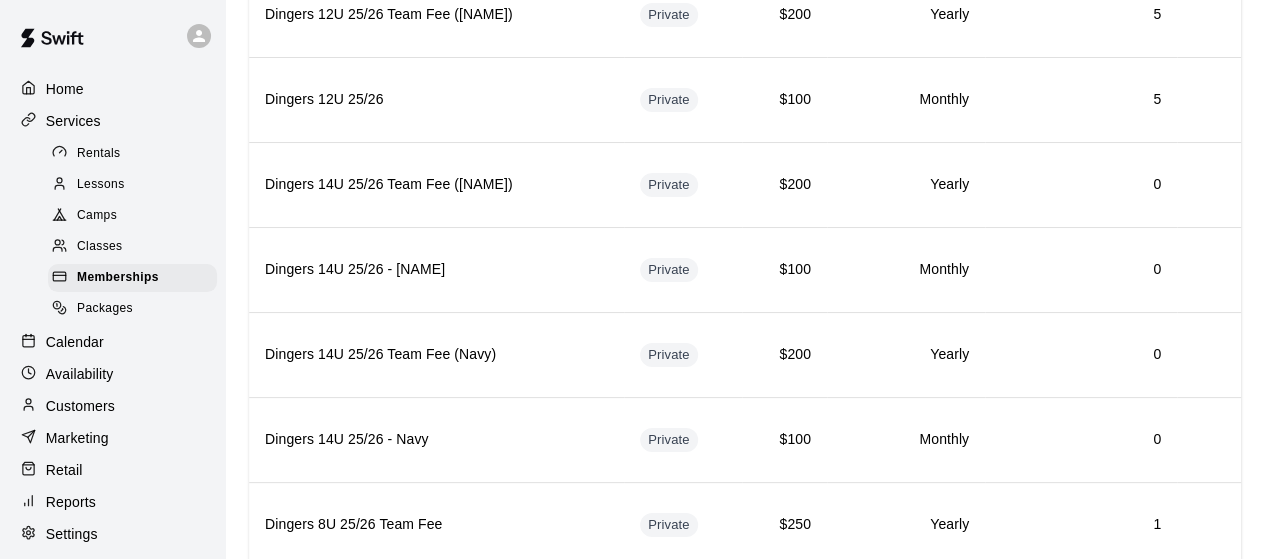 scroll, scrollTop: 3531, scrollLeft: 0, axis: vertical 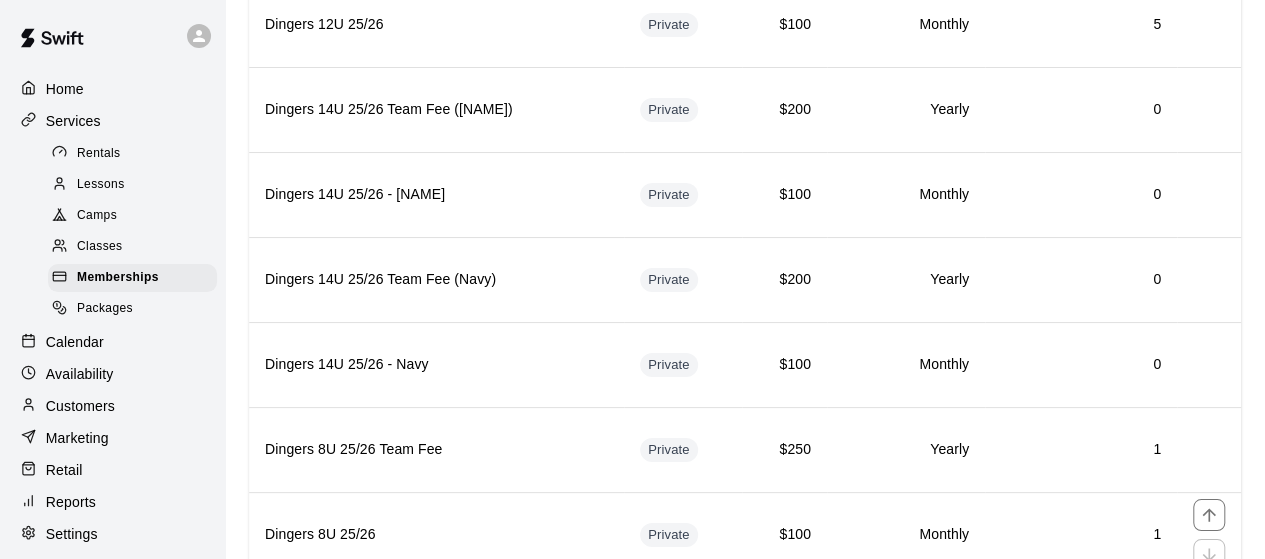 click on "Dingers 8U 25/26" at bounding box center [436, 534] 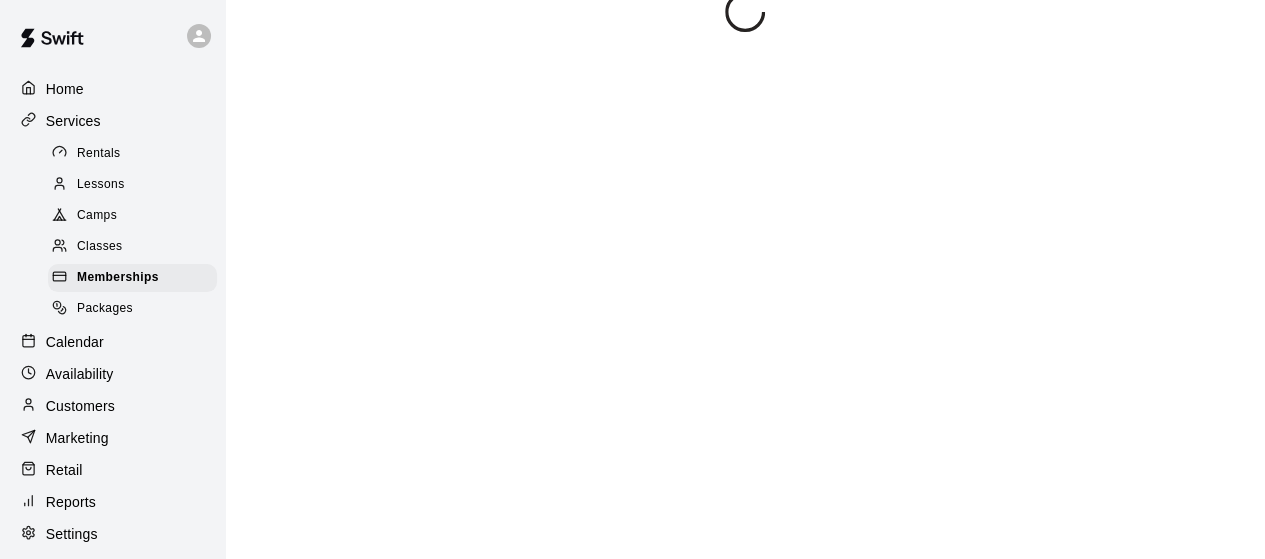 scroll, scrollTop: 0, scrollLeft: 0, axis: both 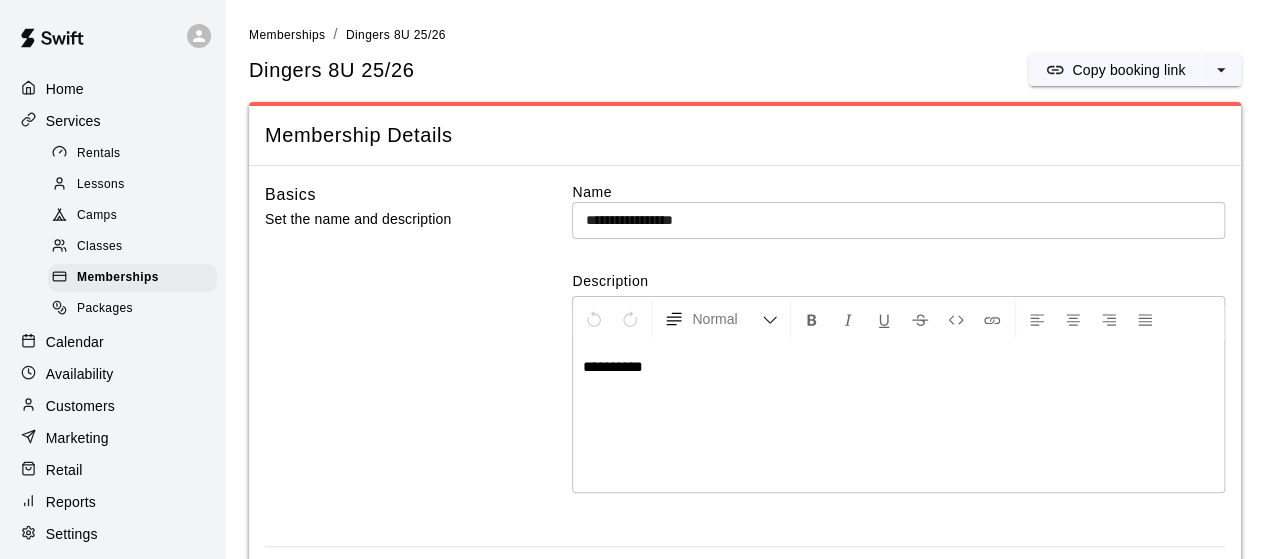 click on "Copy booking link" at bounding box center [1128, 70] 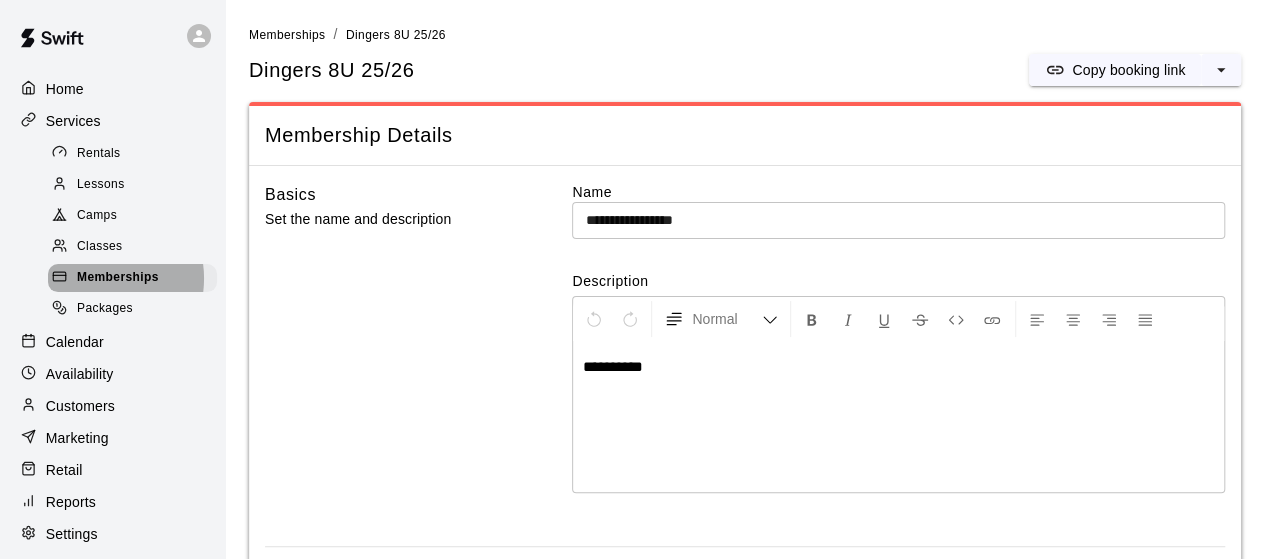 click on "Memberships" at bounding box center [118, 278] 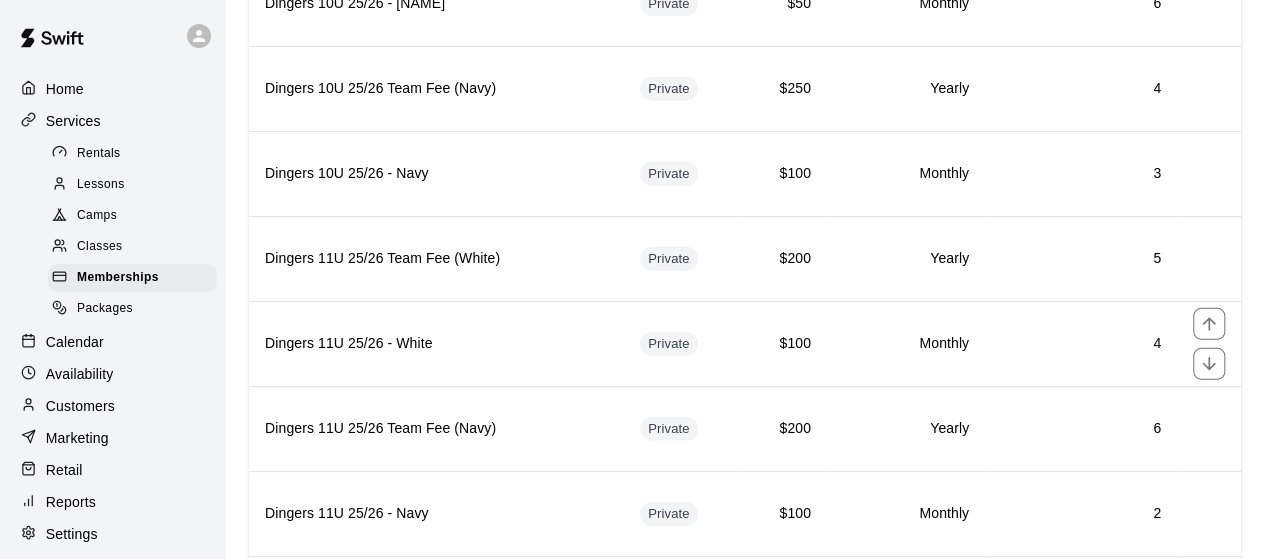 scroll, scrollTop: 2874, scrollLeft: 0, axis: vertical 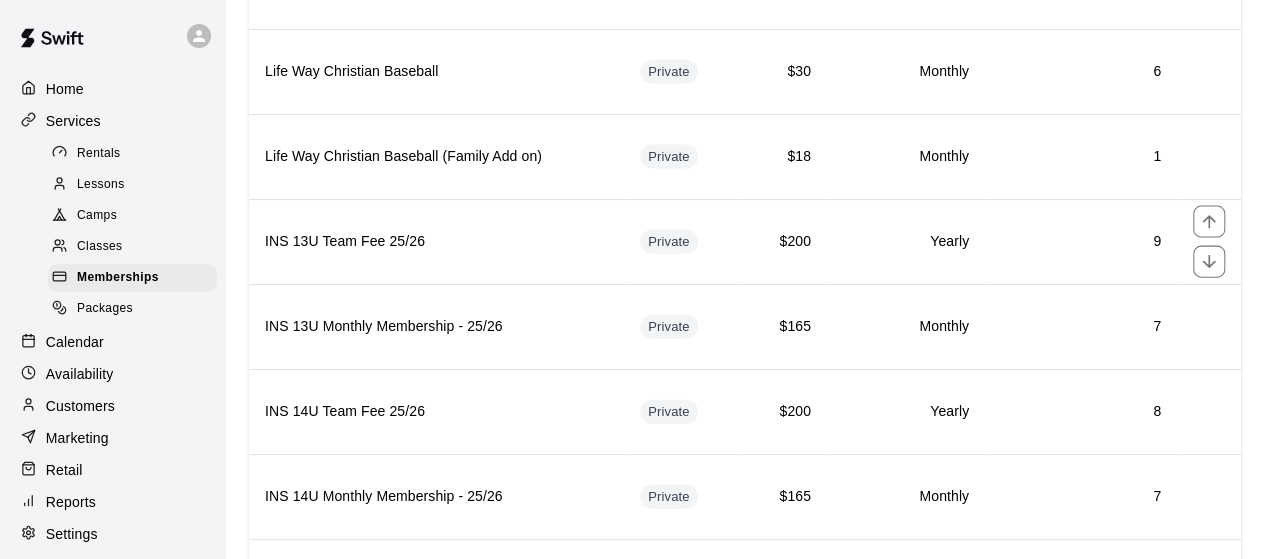 click on "INS 13U Team Fee 25/26" at bounding box center (436, 241) 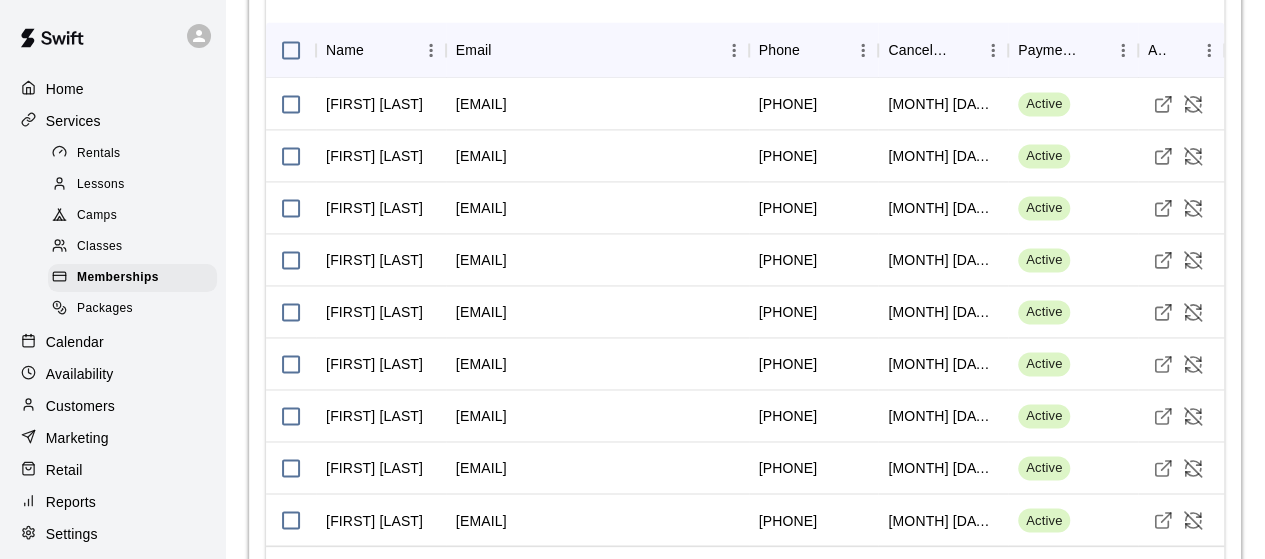 scroll, scrollTop: 1414, scrollLeft: 0, axis: vertical 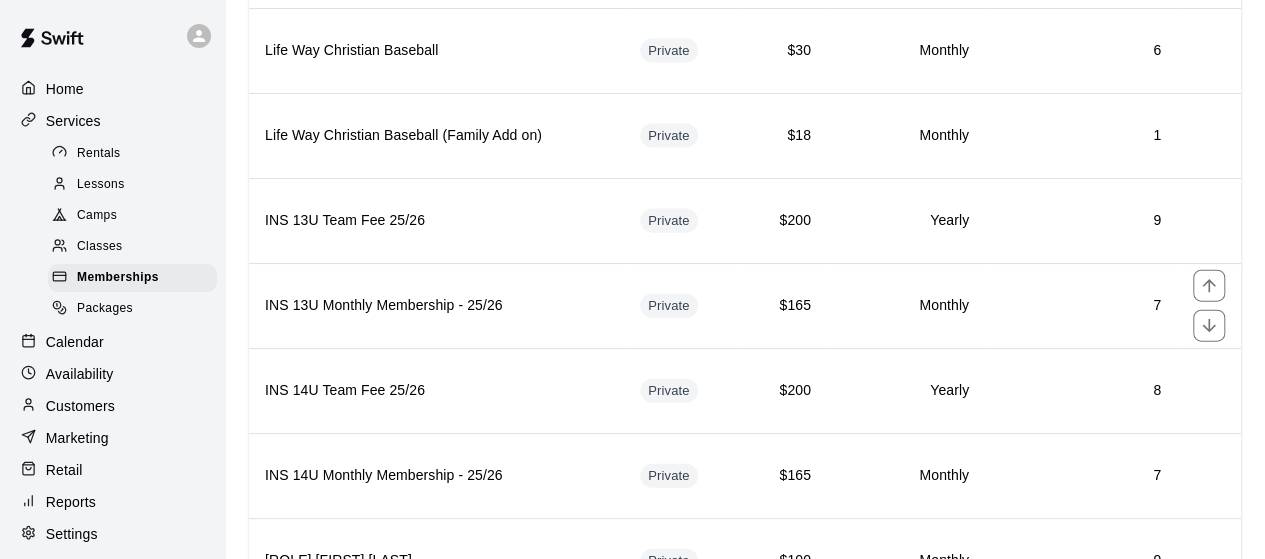 click on "INS 13U Monthly Membership - 25/26" at bounding box center (436, 305) 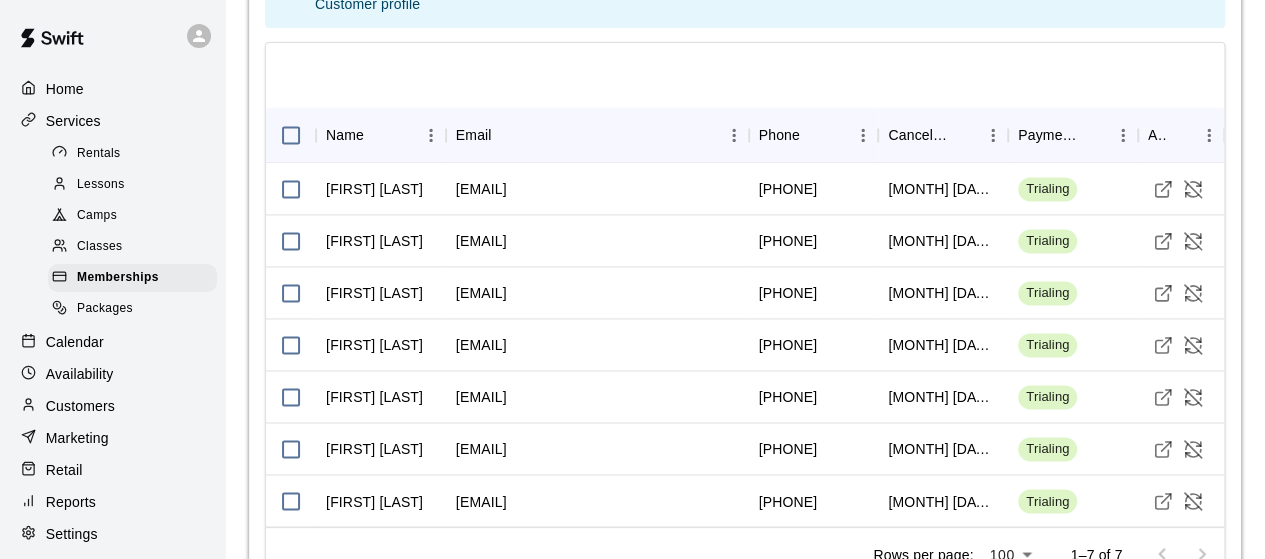 scroll, scrollTop: 1488, scrollLeft: 0, axis: vertical 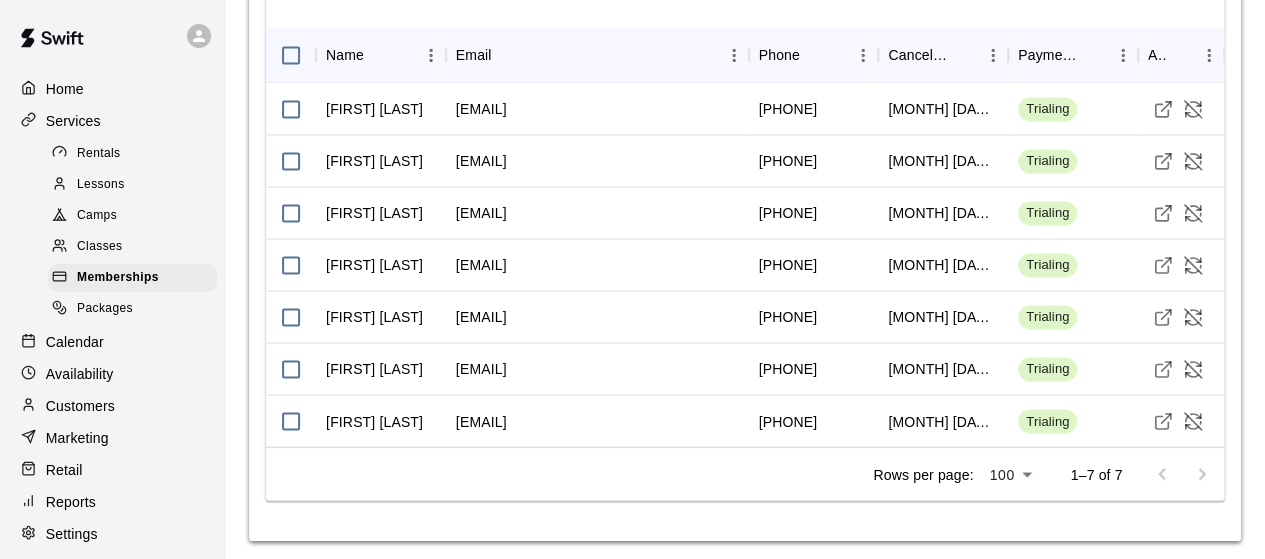 click on "Marketing" at bounding box center (77, 438) 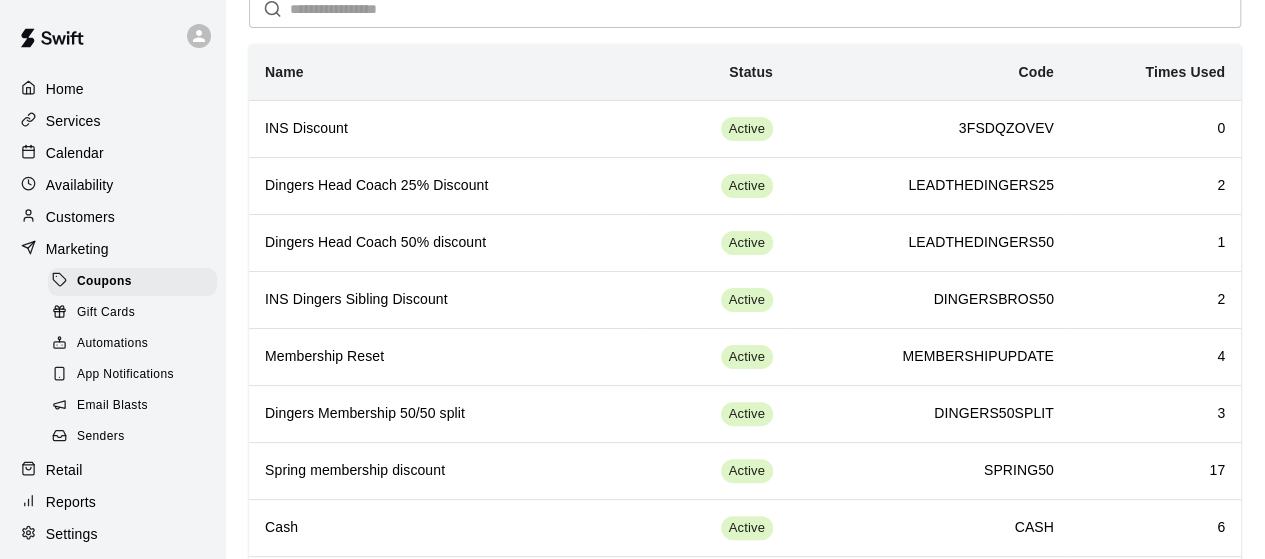 scroll, scrollTop: 106, scrollLeft: 0, axis: vertical 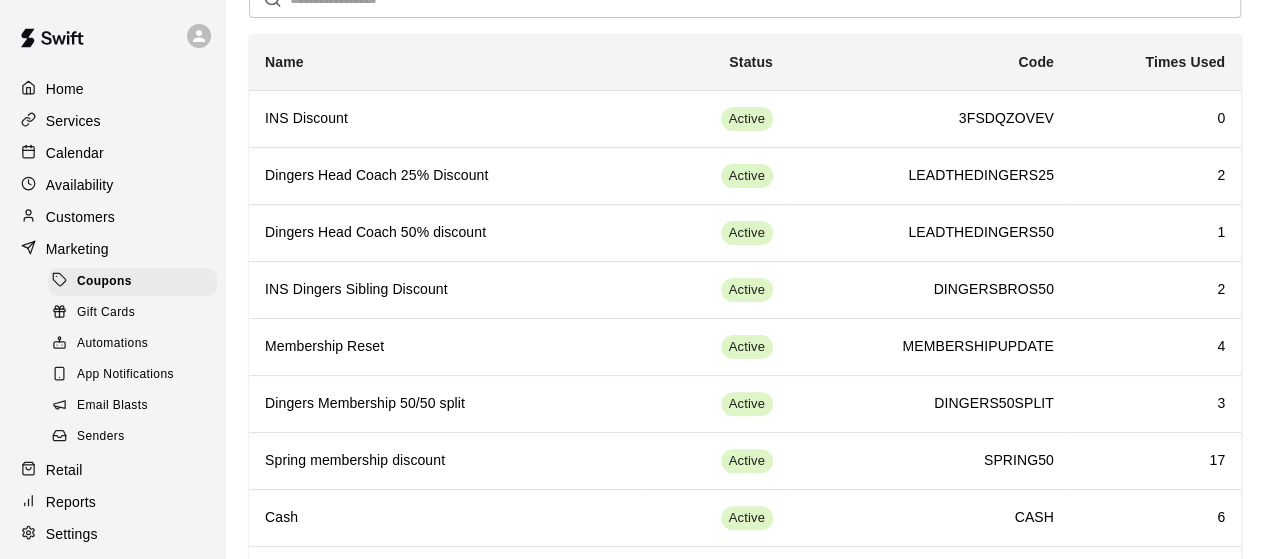 click on "INS Dingers Sibling Discount" at bounding box center [444, 290] 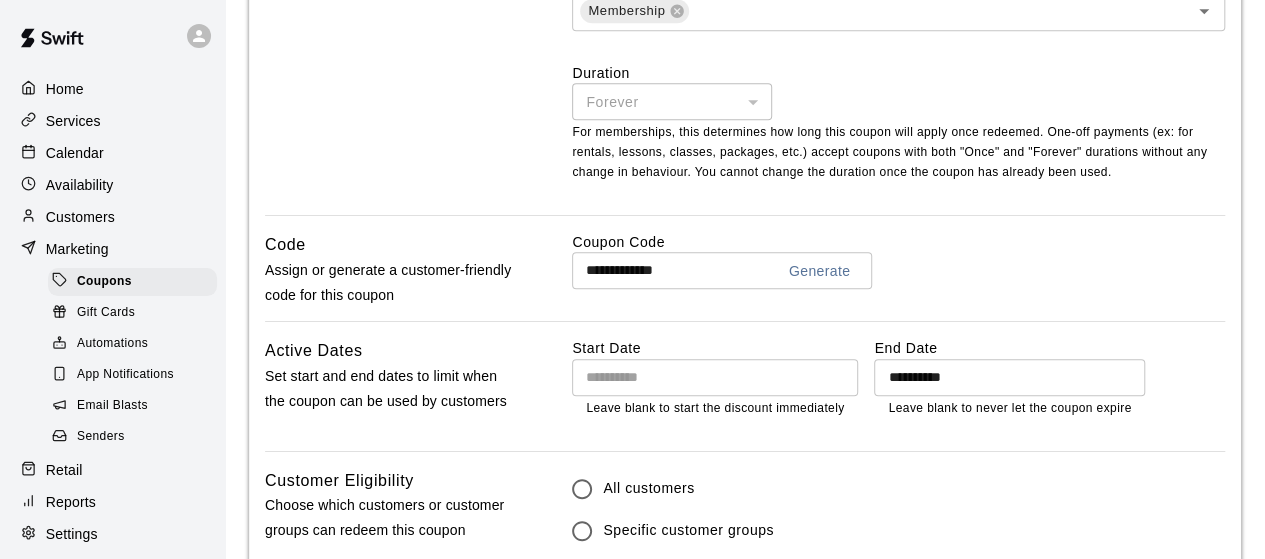 scroll, scrollTop: 876, scrollLeft: 0, axis: vertical 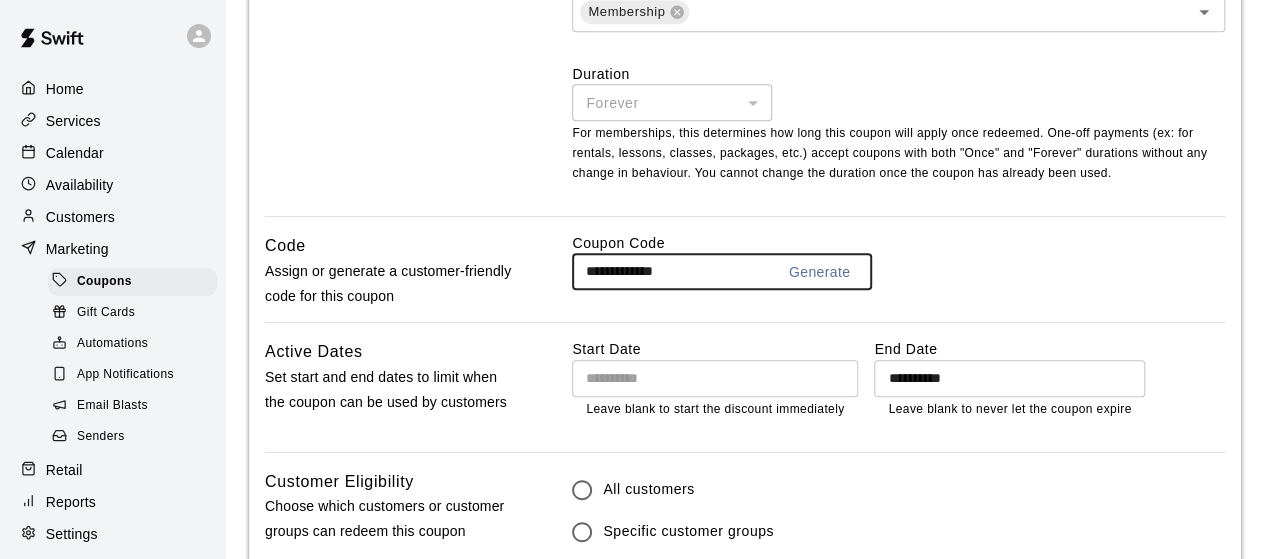 drag, startPoint x: 719, startPoint y: 267, endPoint x: 574, endPoint y: 278, distance: 145.41664 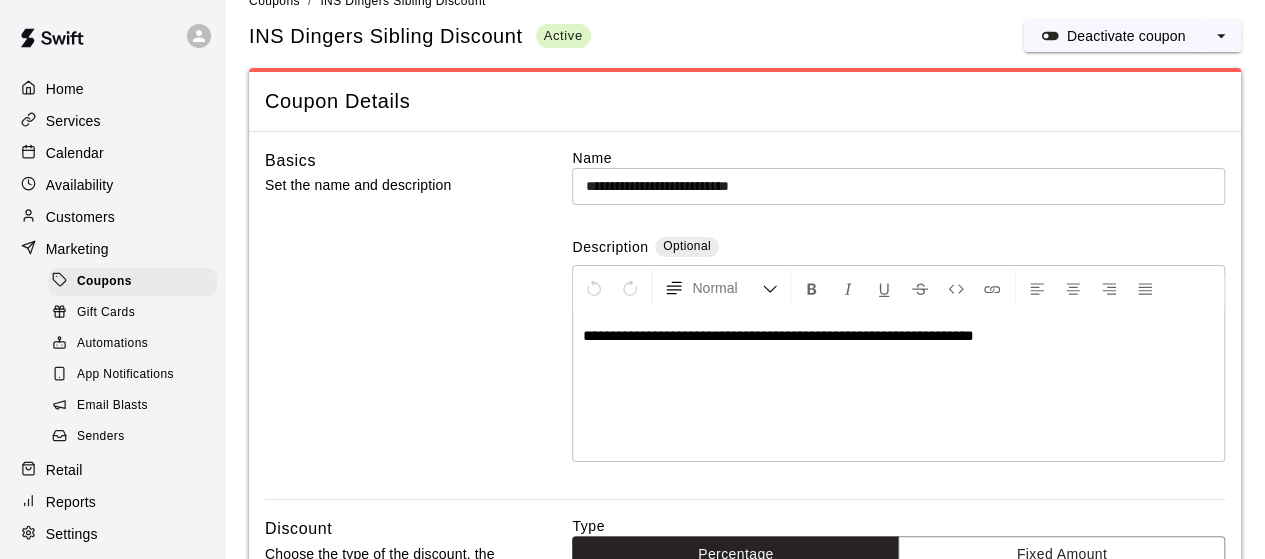 scroll, scrollTop: 0, scrollLeft: 0, axis: both 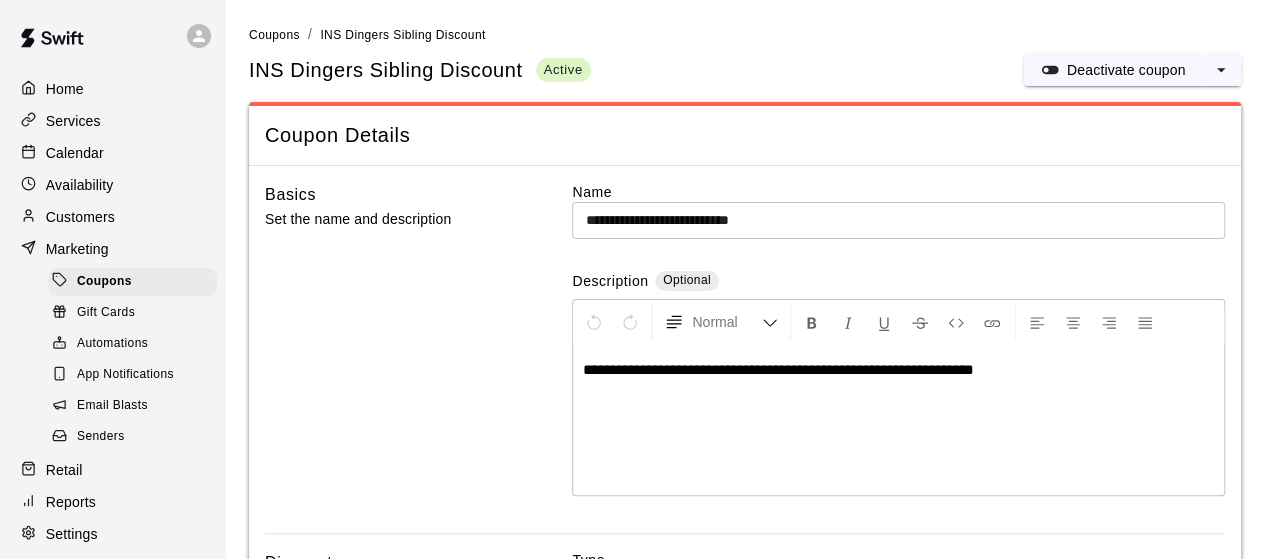 click on "Services" at bounding box center [73, 121] 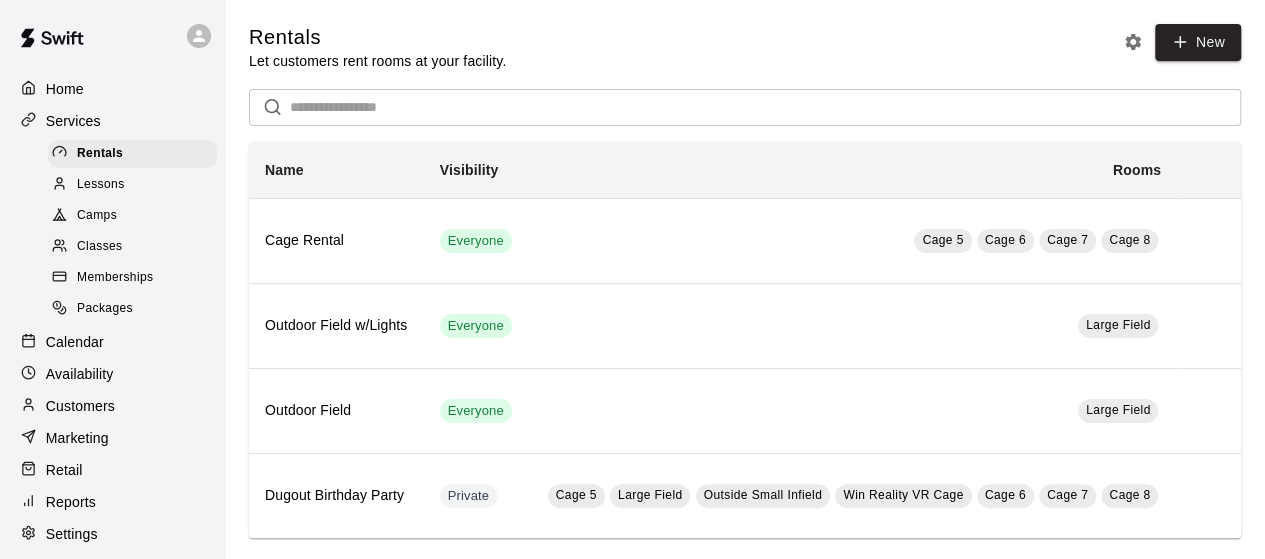 click on "Memberships" at bounding box center [115, 278] 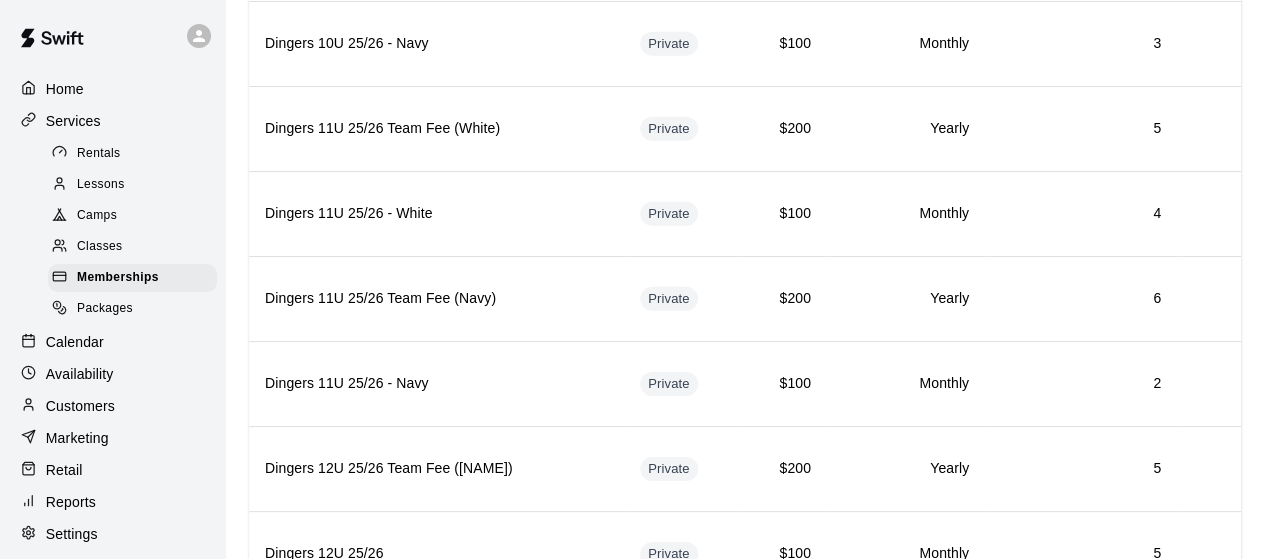 scroll, scrollTop: 3000, scrollLeft: 0, axis: vertical 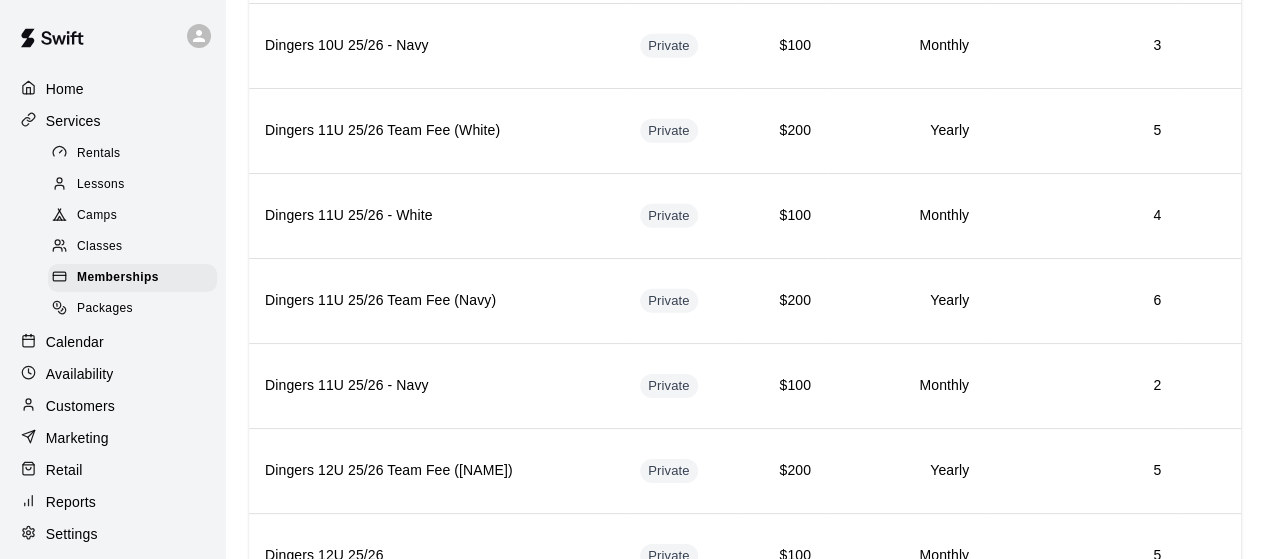 click on "Customers" at bounding box center [80, 406] 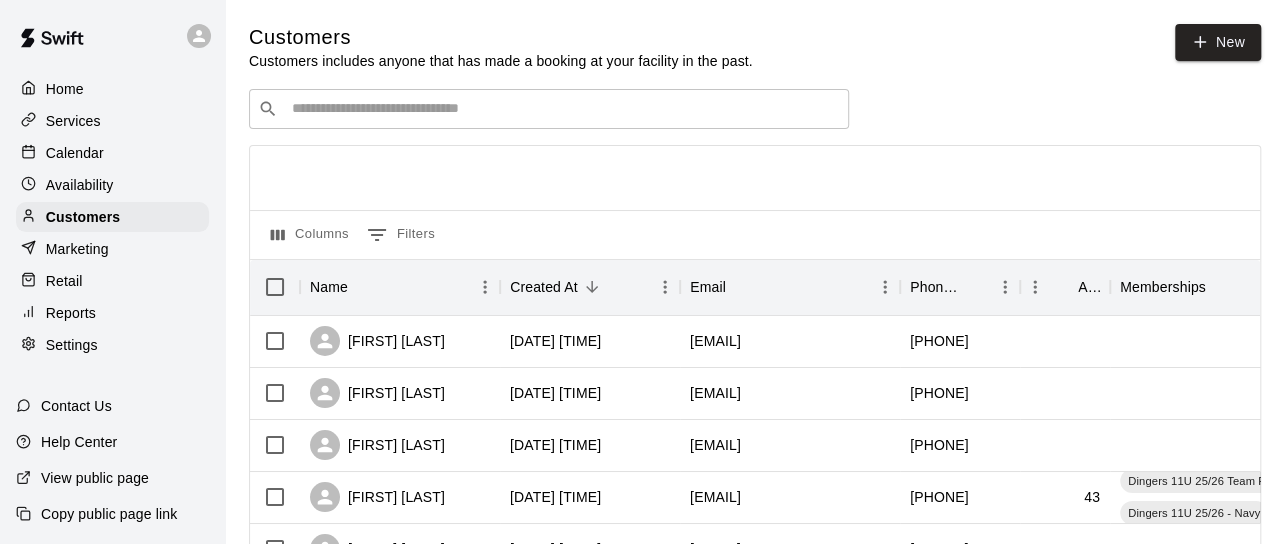 click at bounding box center (563, 109) 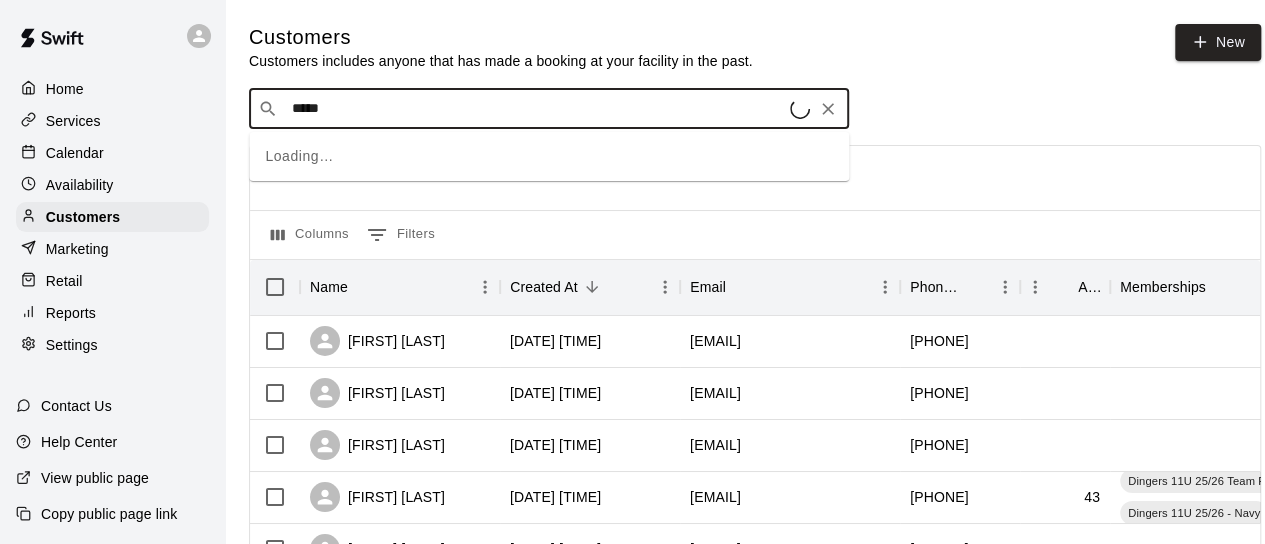type on "******" 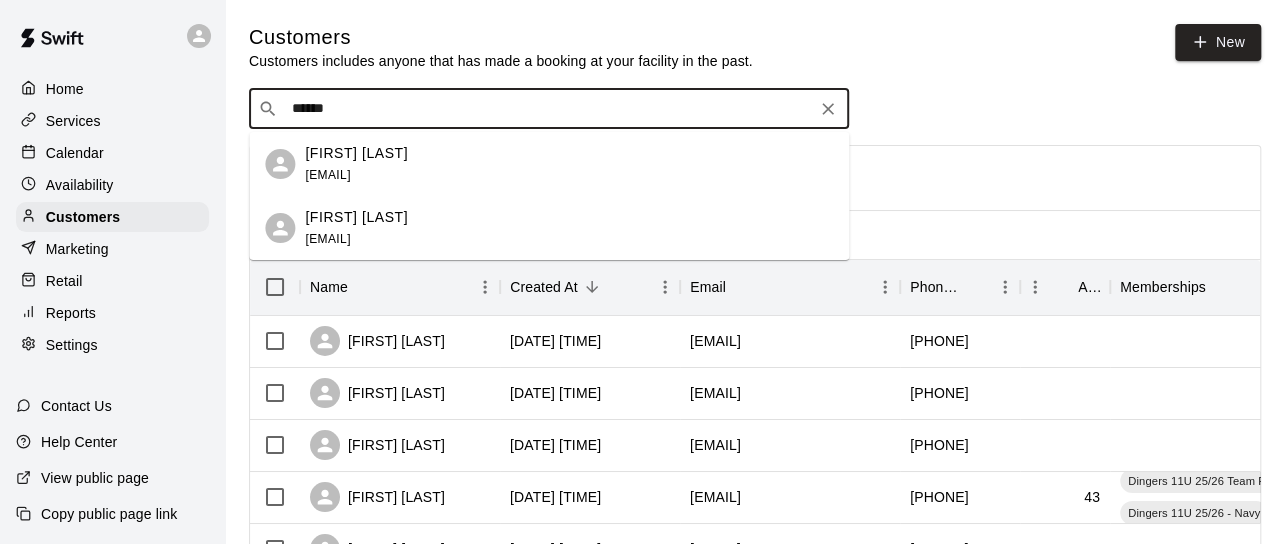 click on "[FIRST] [LAST]" at bounding box center (356, 217) 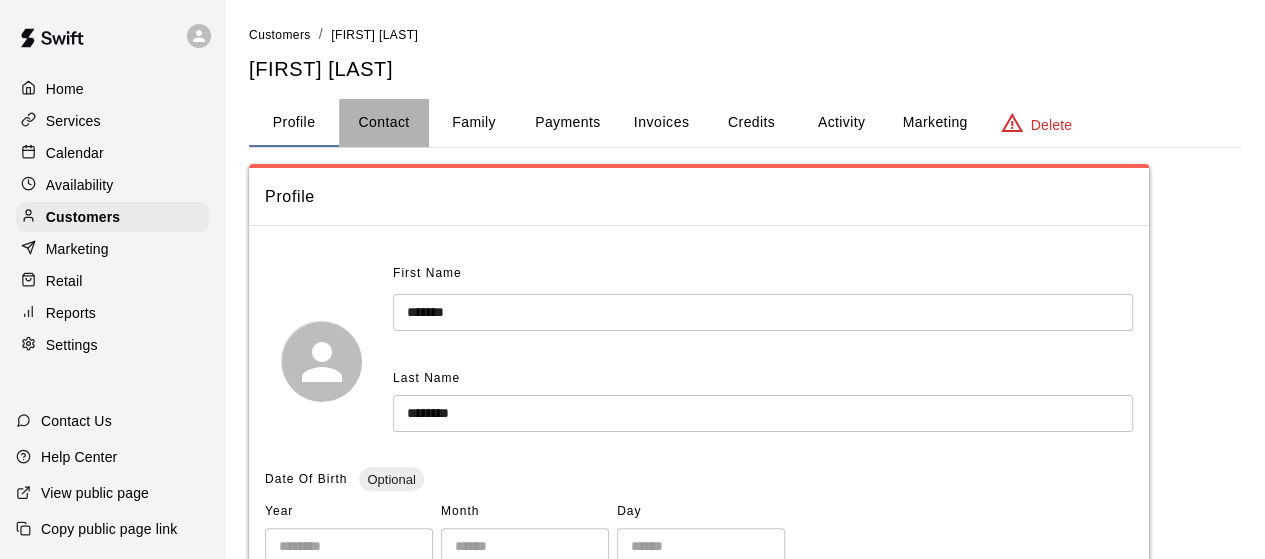 click on "Contact" at bounding box center [384, 123] 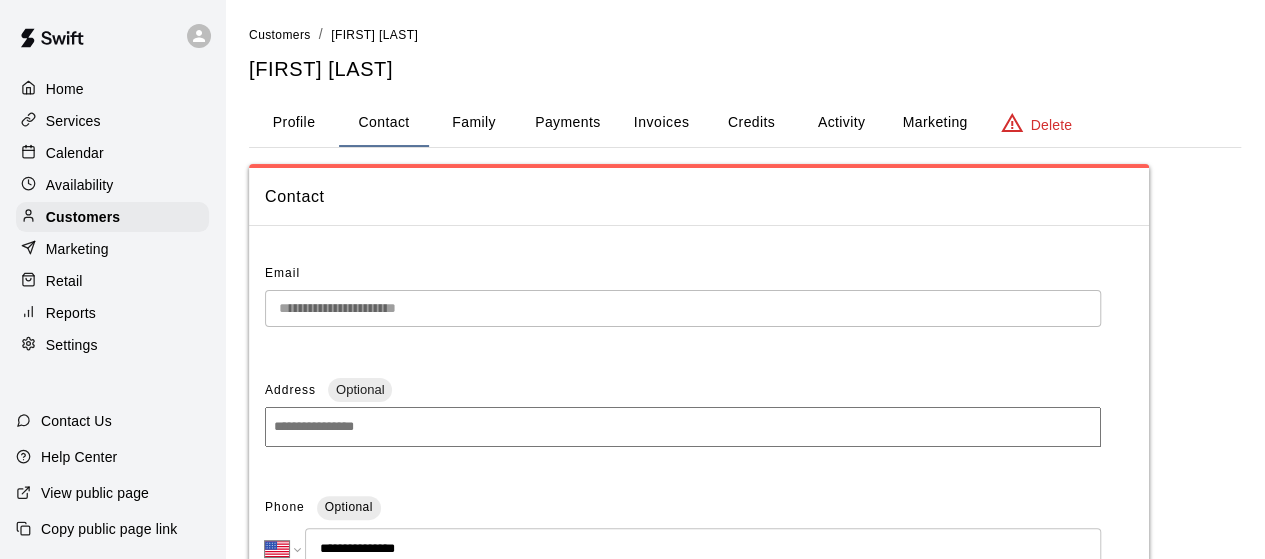 click on "**********" at bounding box center (632, 571) 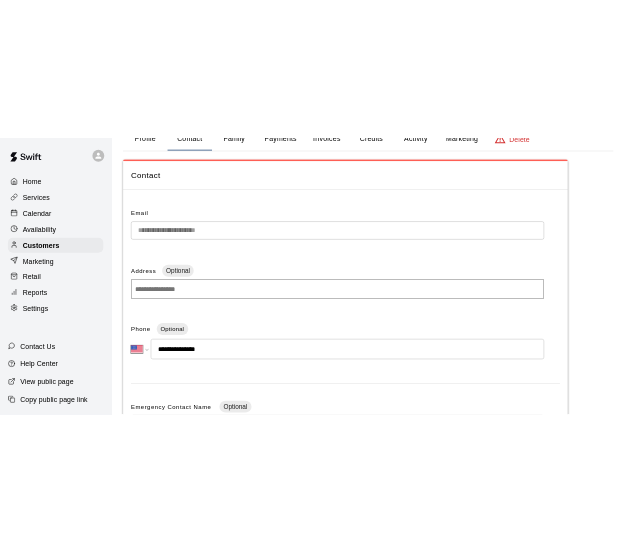 scroll, scrollTop: 144, scrollLeft: 0, axis: vertical 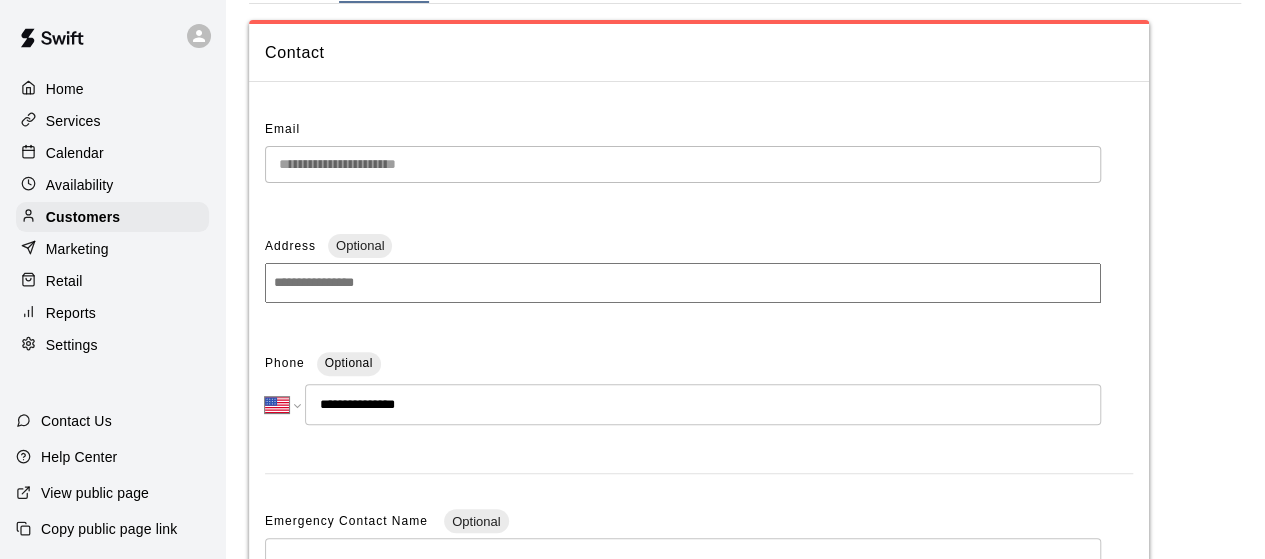 drag, startPoint x: 419, startPoint y: 401, endPoint x: 340, endPoint y: 401, distance: 79 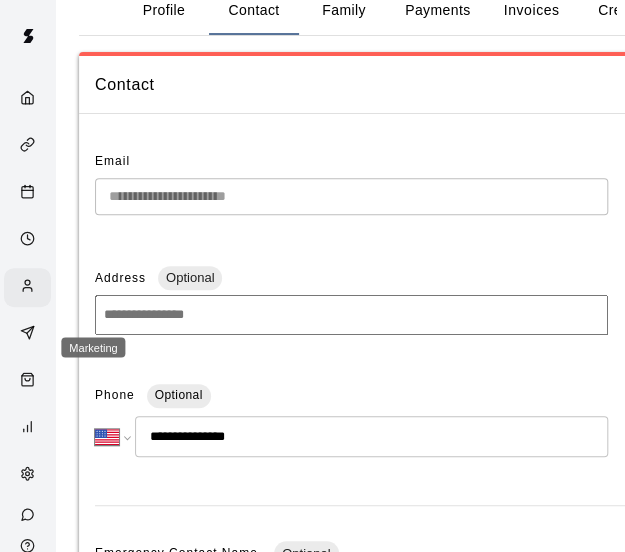 click 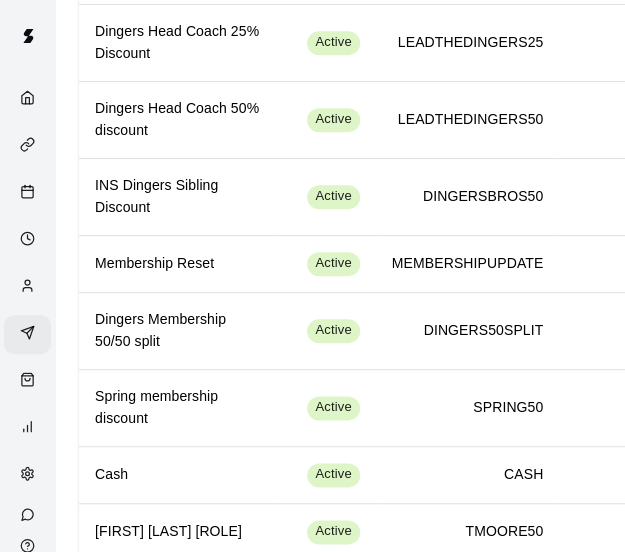 scroll, scrollTop: 326, scrollLeft: 0, axis: vertical 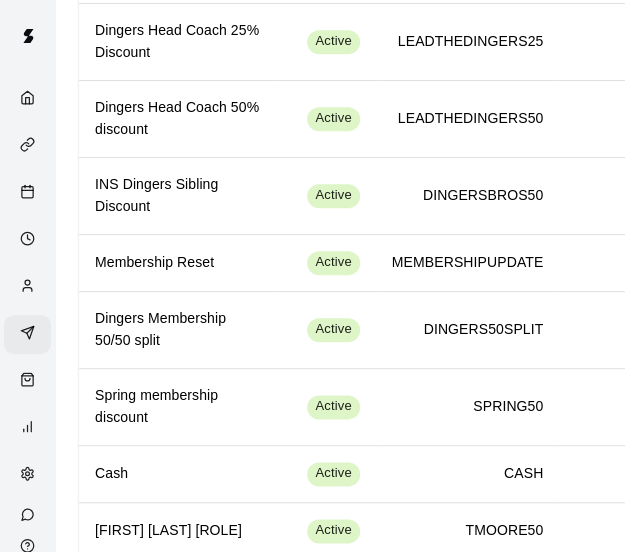 click on "Dingers Membership 50/50 split" at bounding box center [178, 330] 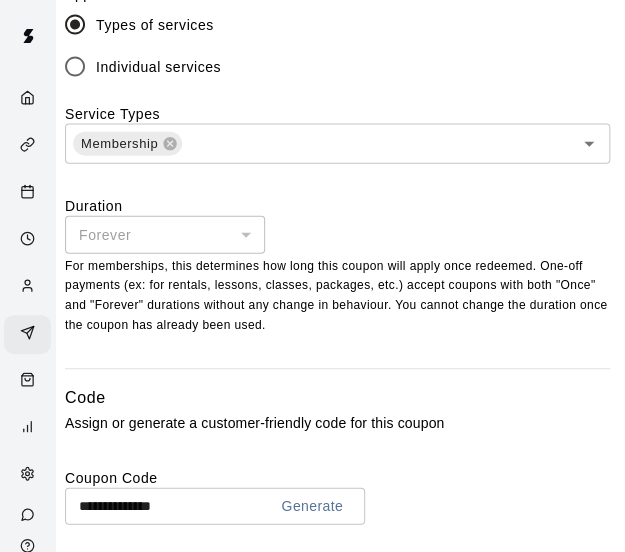 scroll, scrollTop: 1059, scrollLeft: 30, axis: both 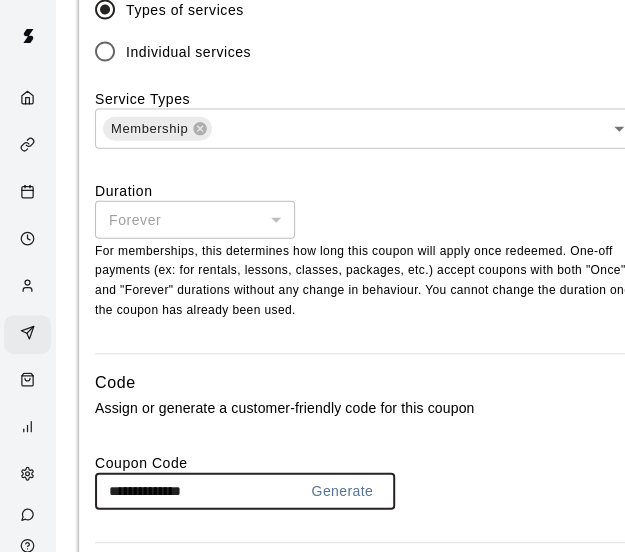 drag, startPoint x: 215, startPoint y: 469, endPoint x: -4, endPoint y: 452, distance: 219.65883 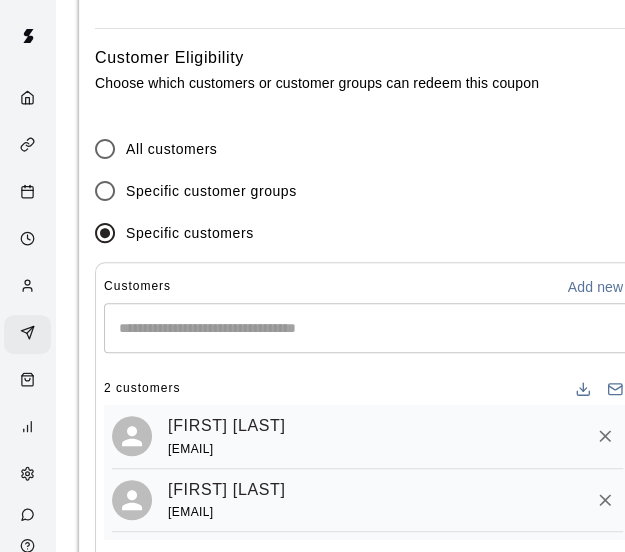 scroll, scrollTop: 1715, scrollLeft: 0, axis: vertical 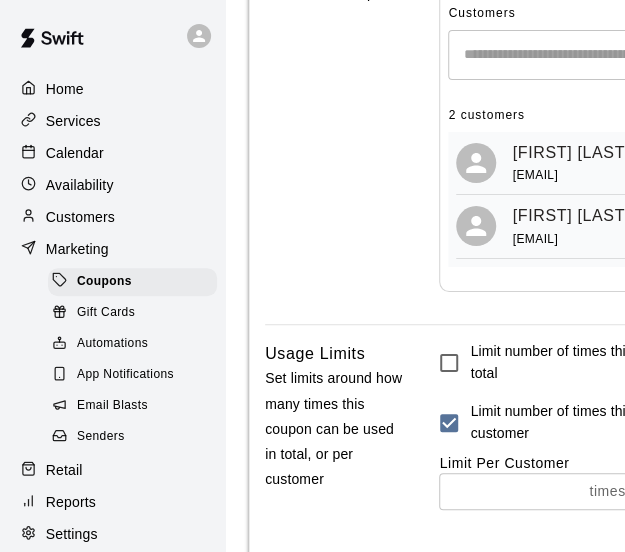 type on "**********" 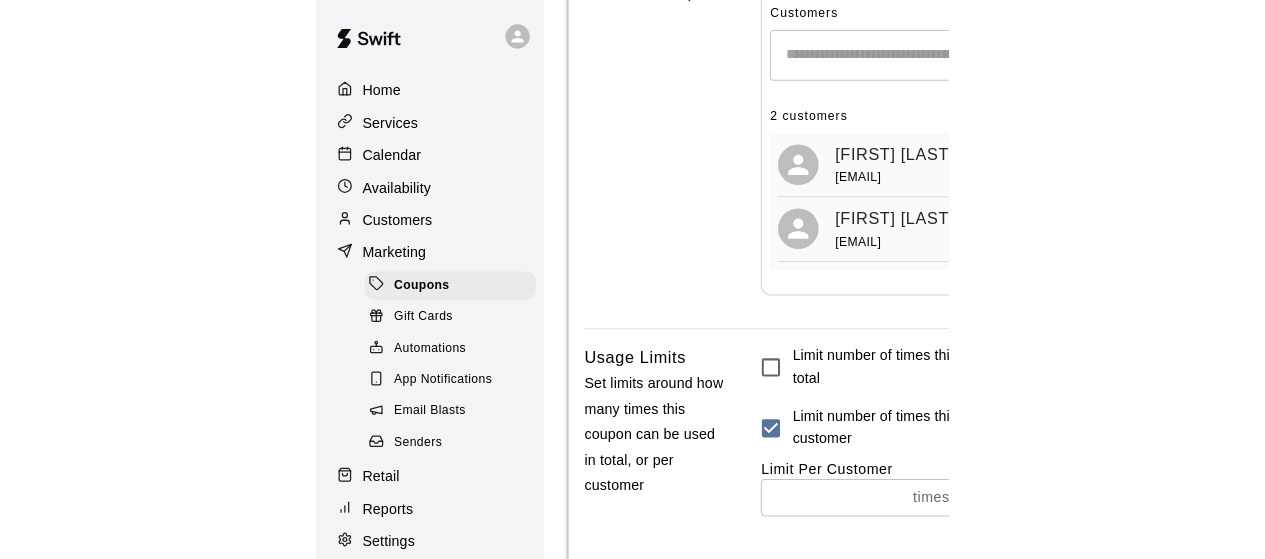 scroll, scrollTop: 0, scrollLeft: 0, axis: both 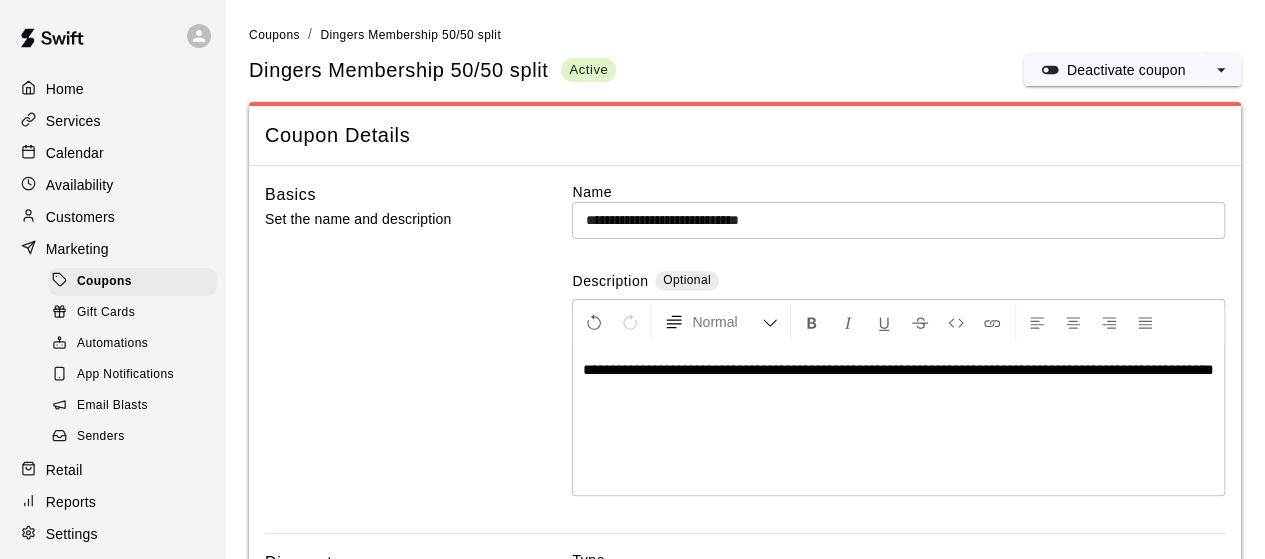 click on "Services" at bounding box center (73, 121) 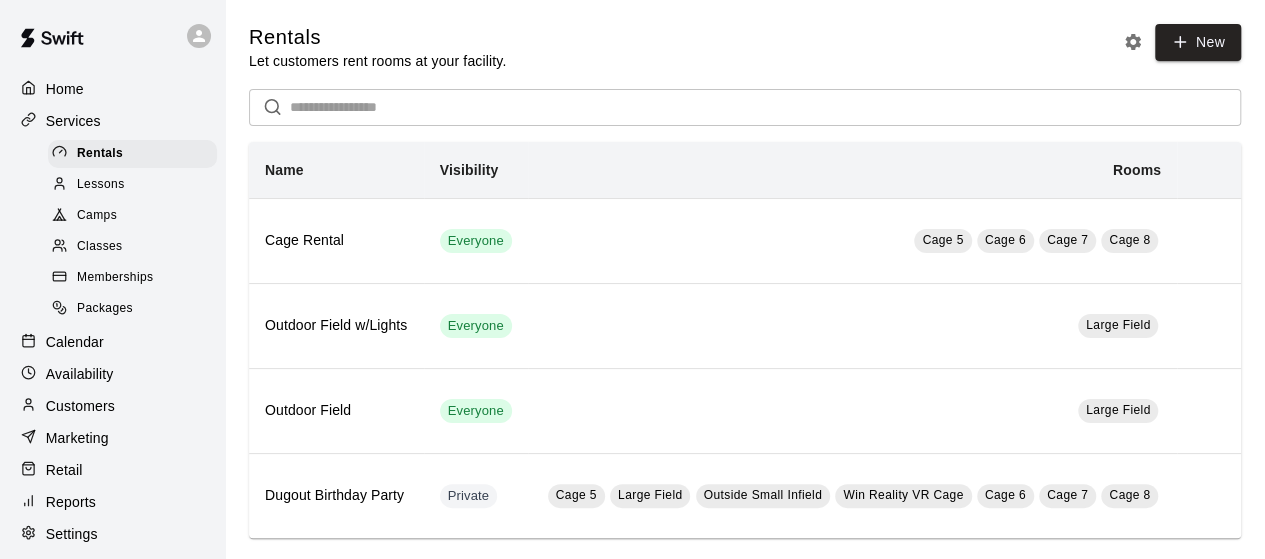 click on "Memberships" at bounding box center (115, 278) 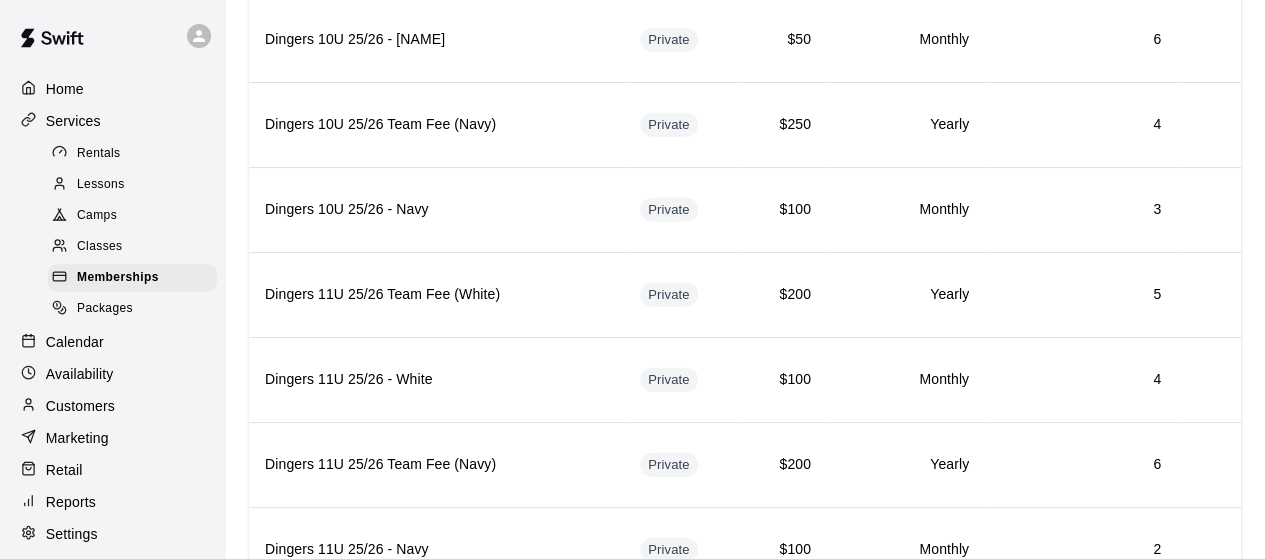 scroll, scrollTop: 2837, scrollLeft: 0, axis: vertical 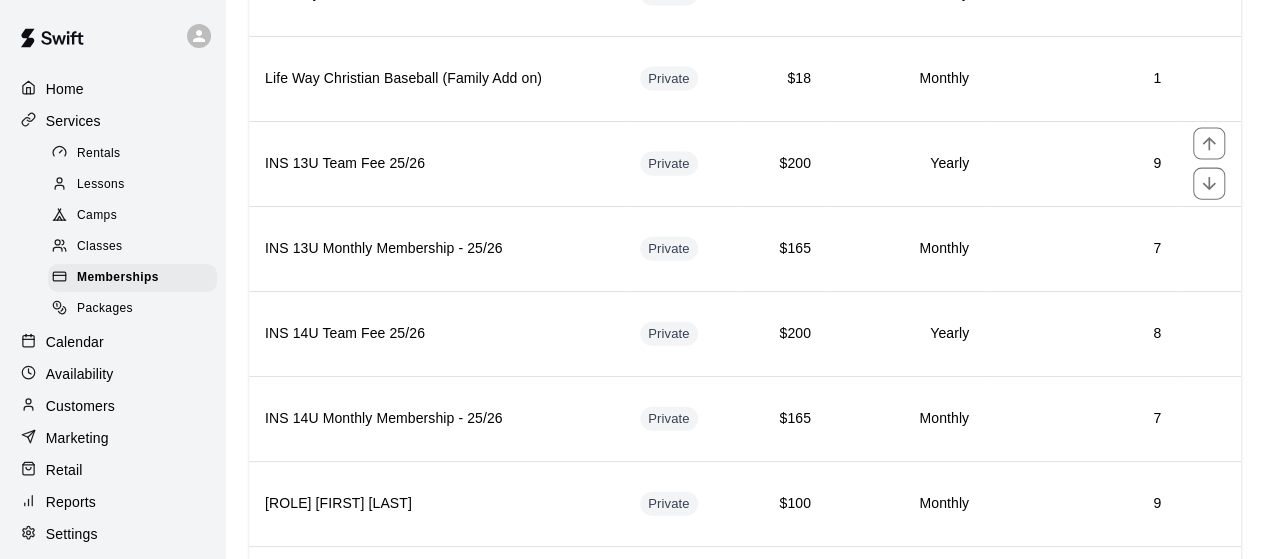 click on "INS 13U Team Fee 25/26" at bounding box center (436, 164) 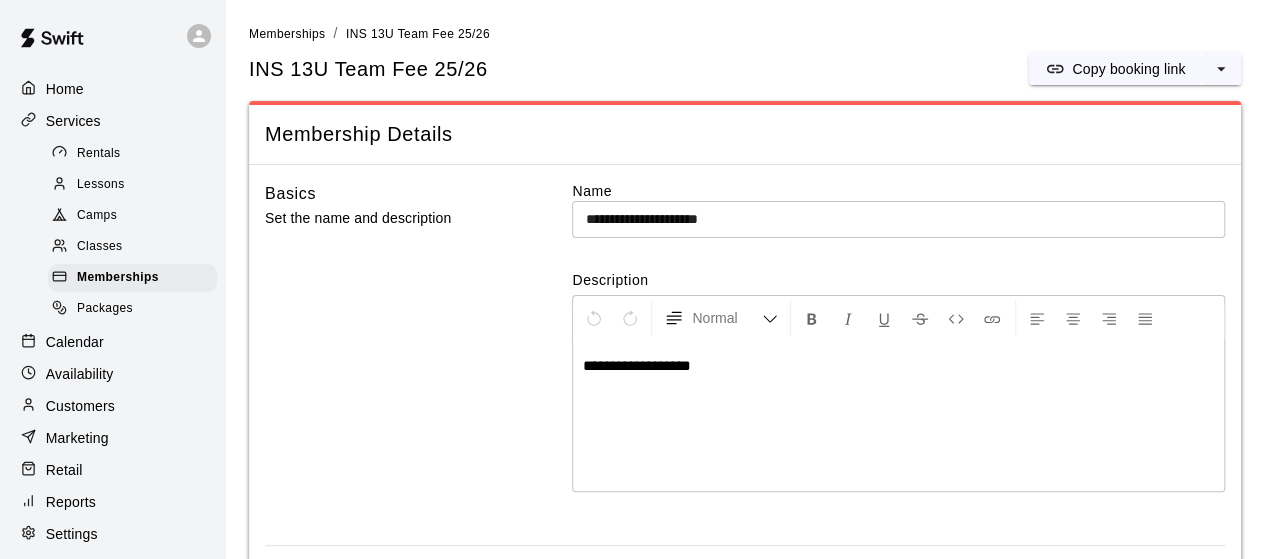scroll, scrollTop: 0, scrollLeft: 0, axis: both 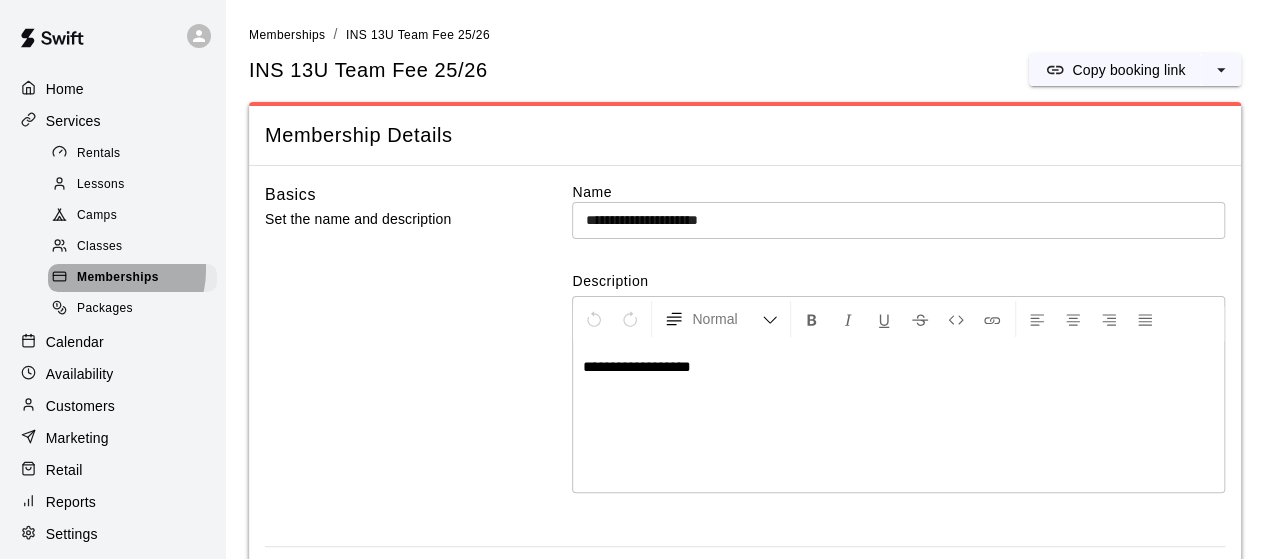 click on "Memberships" at bounding box center (118, 278) 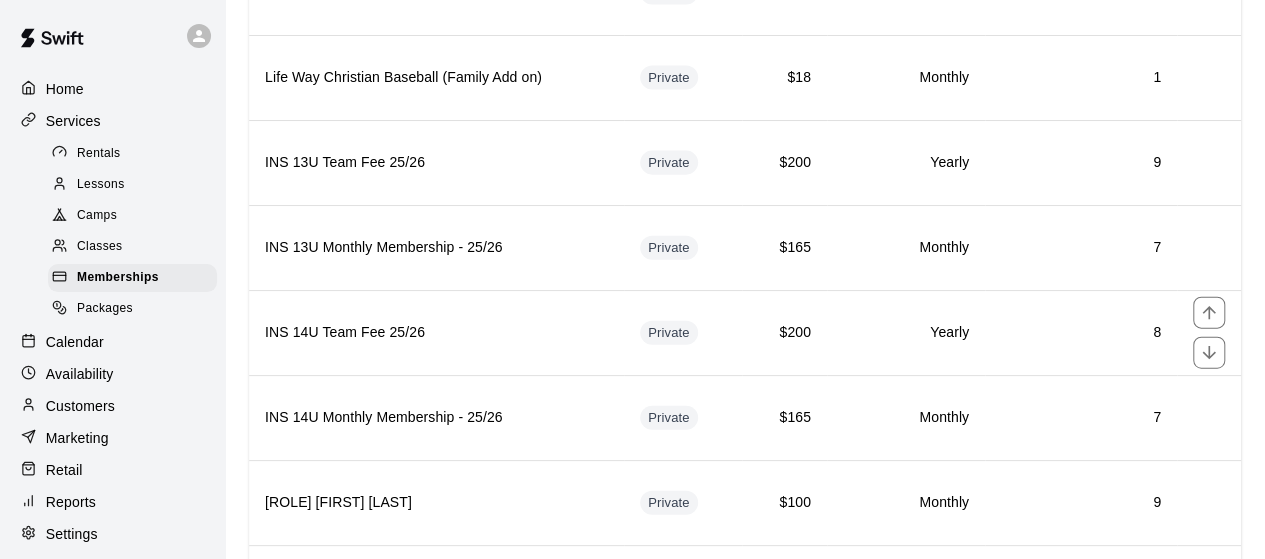 scroll, scrollTop: 2204, scrollLeft: 0, axis: vertical 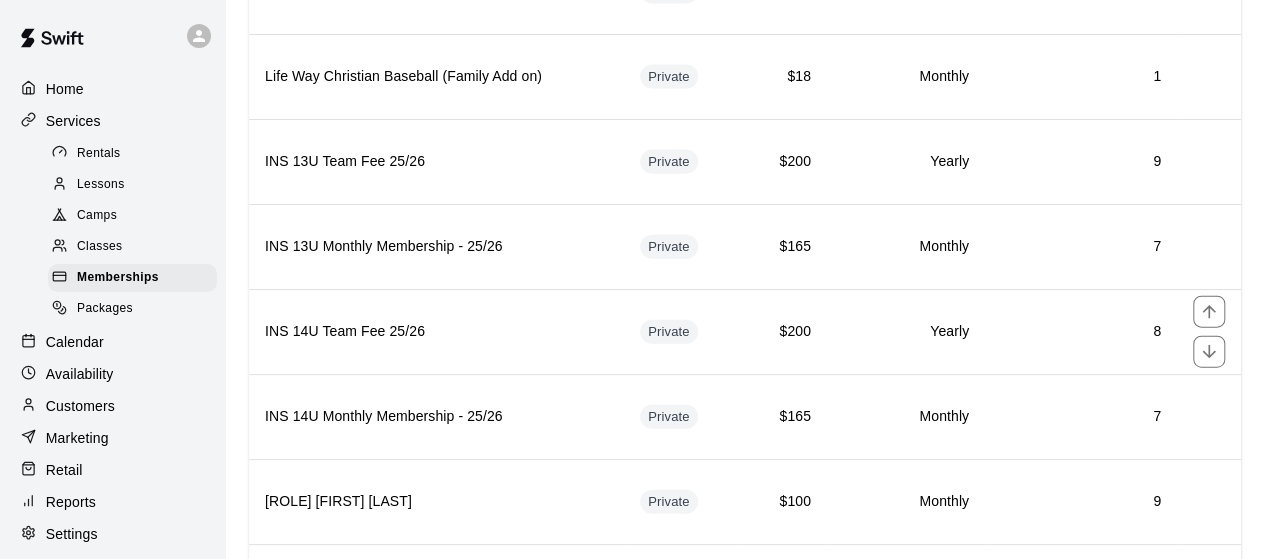 click on "INS 14U Team Fee 25/26" at bounding box center (436, 331) 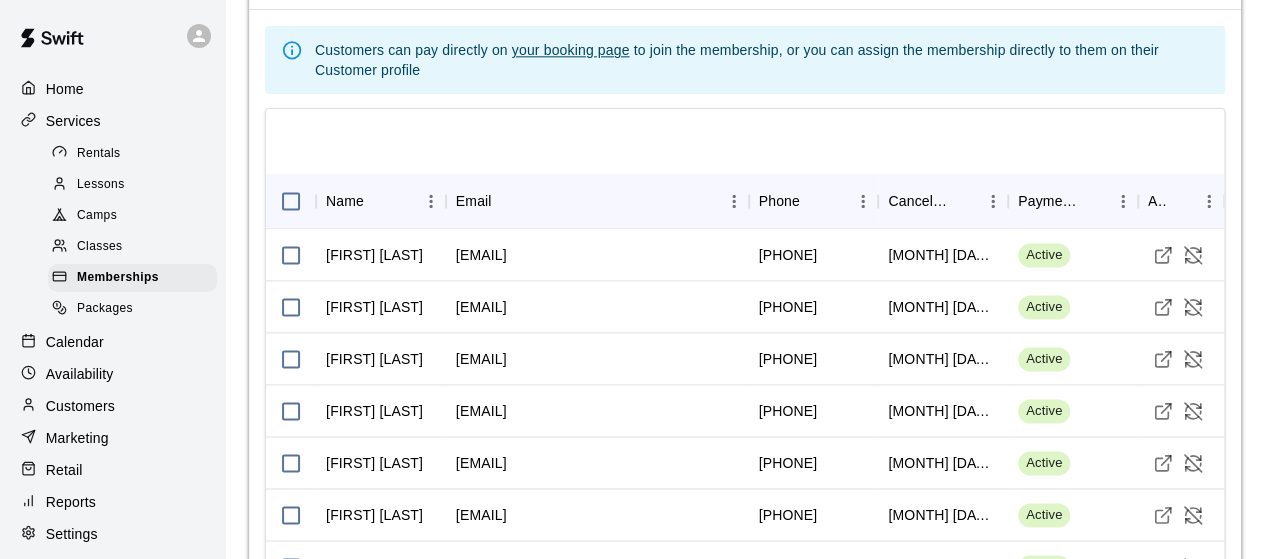 scroll, scrollTop: 1244, scrollLeft: 0, axis: vertical 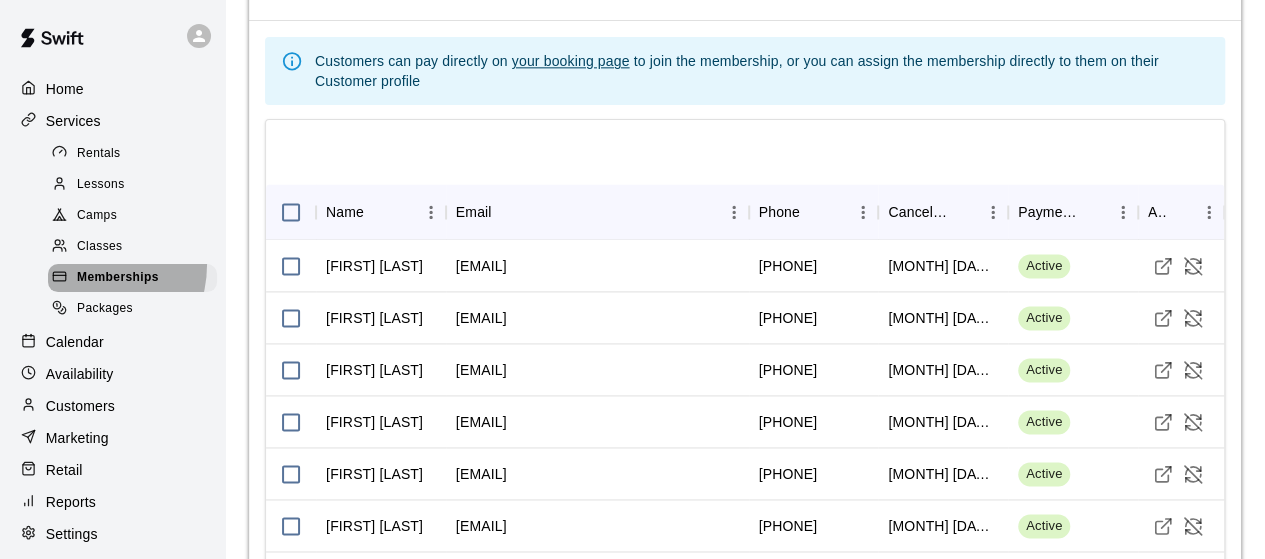 click on "Memberships" at bounding box center (132, 278) 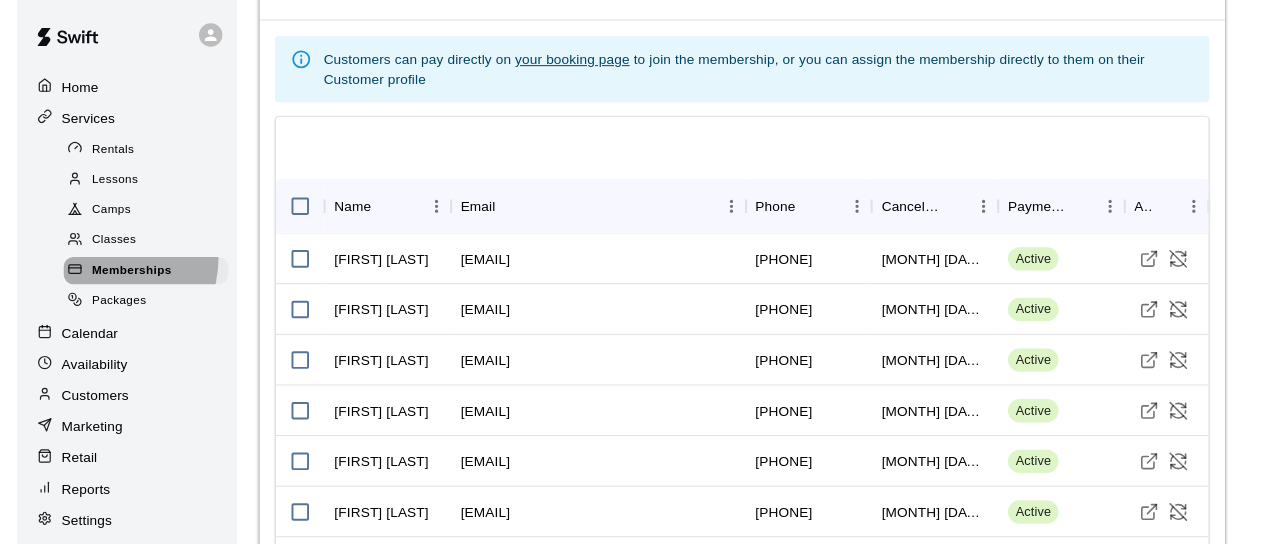 scroll, scrollTop: 0, scrollLeft: 0, axis: both 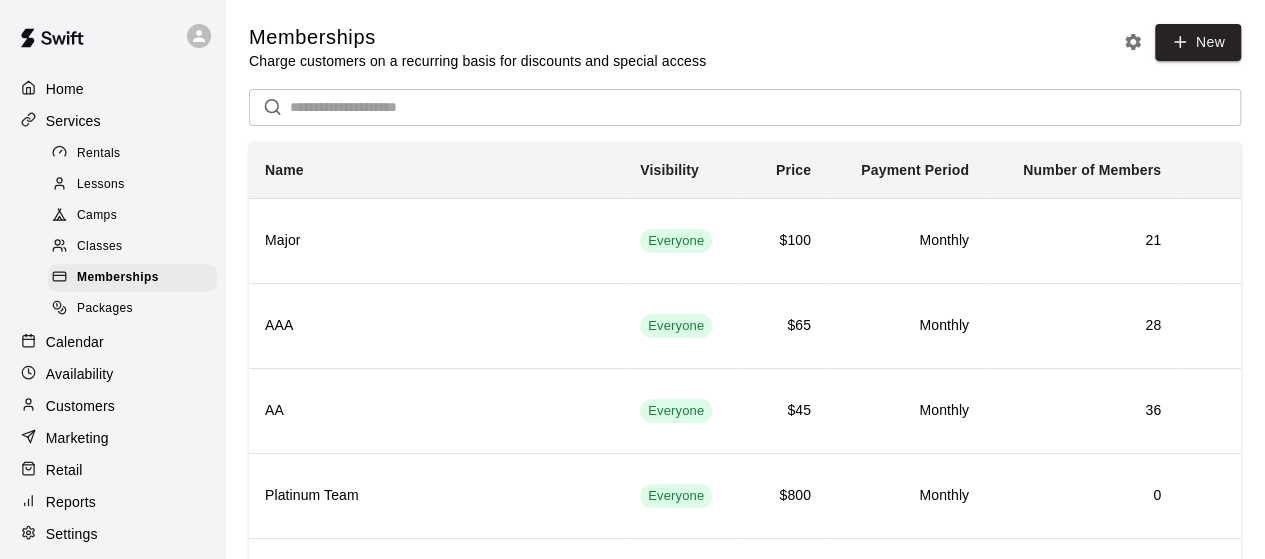 click on "Customers" at bounding box center [80, 406] 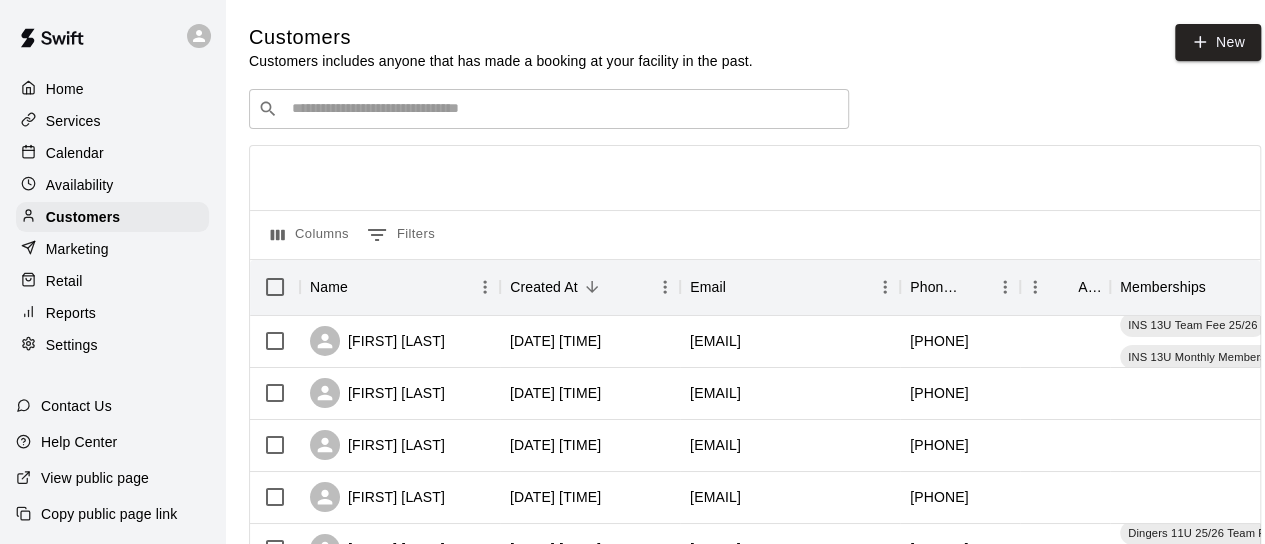 click at bounding box center [563, 109] 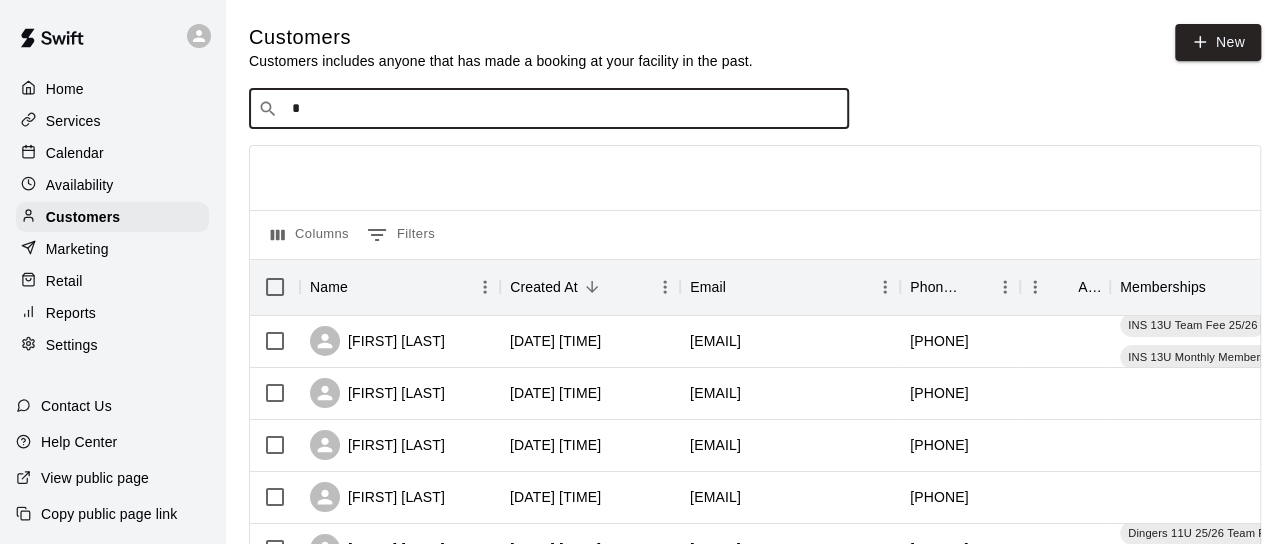 click on "*" at bounding box center [563, 109] 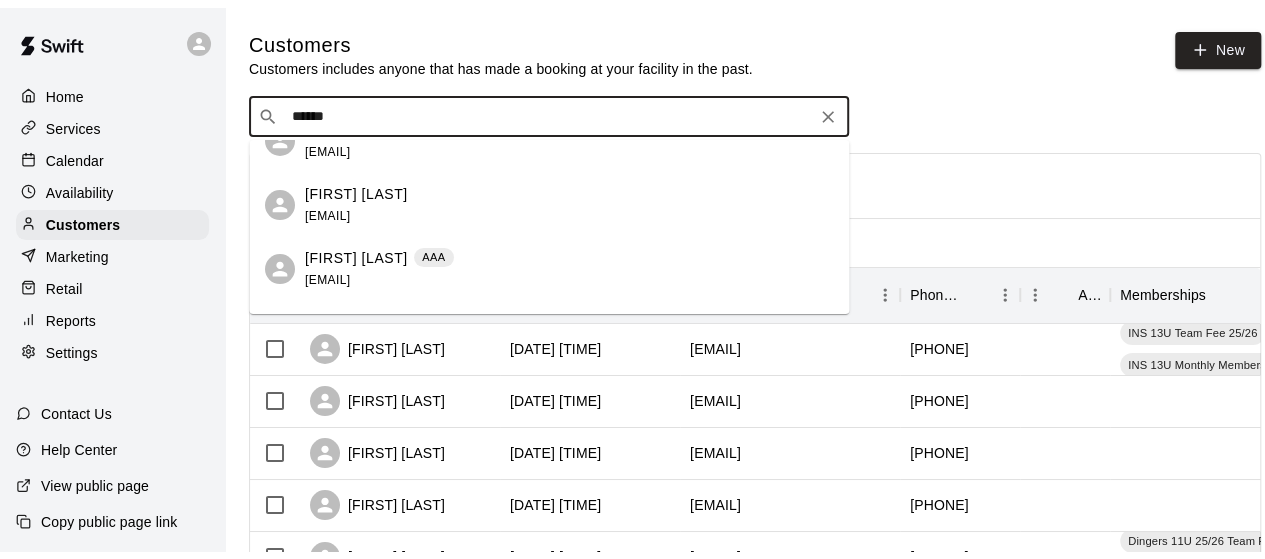 scroll, scrollTop: 0, scrollLeft: 0, axis: both 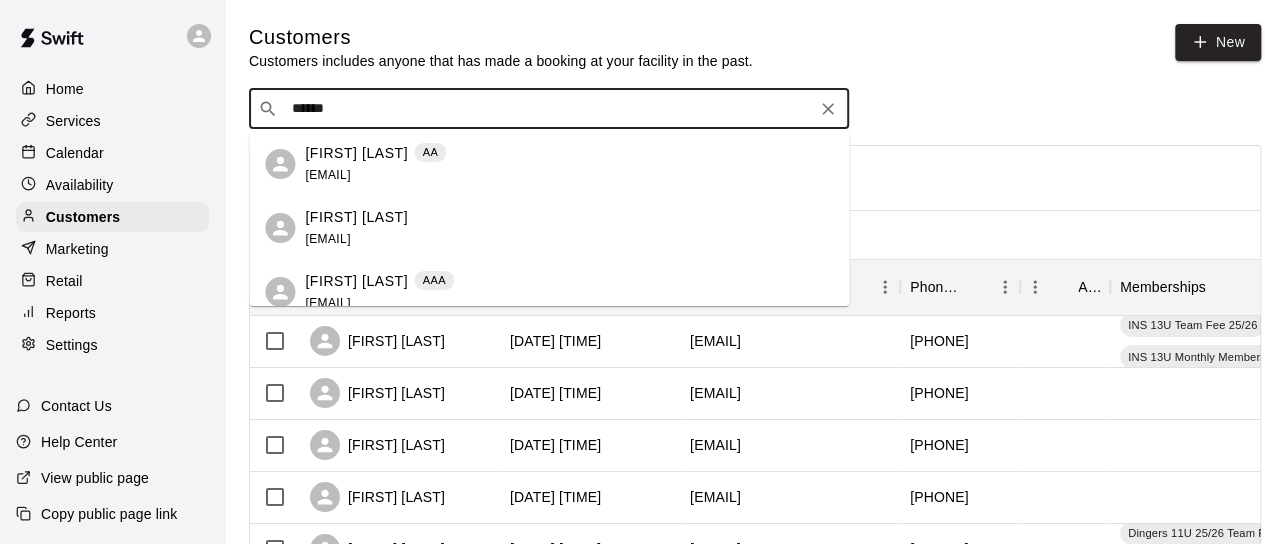 type on "******" 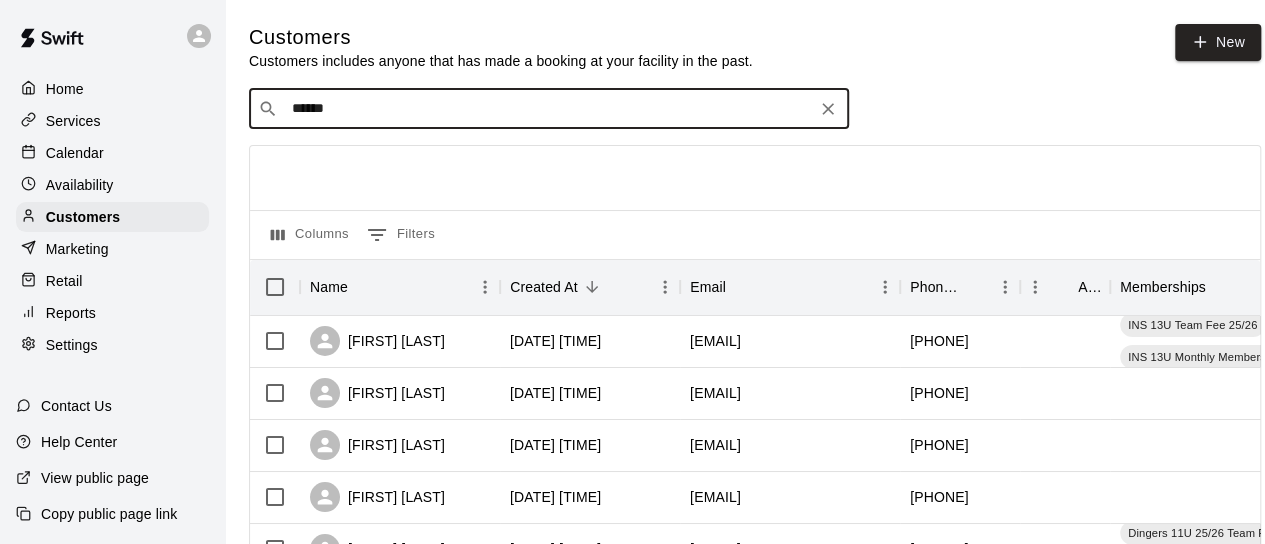 click on "Services" at bounding box center [73, 121] 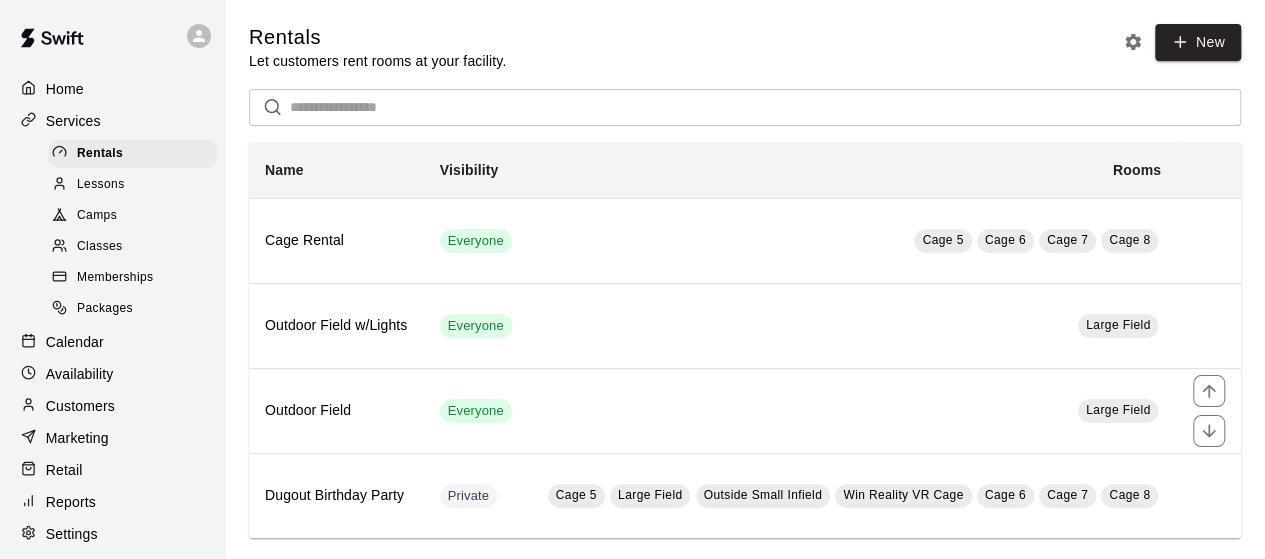 scroll, scrollTop: 15, scrollLeft: 0, axis: vertical 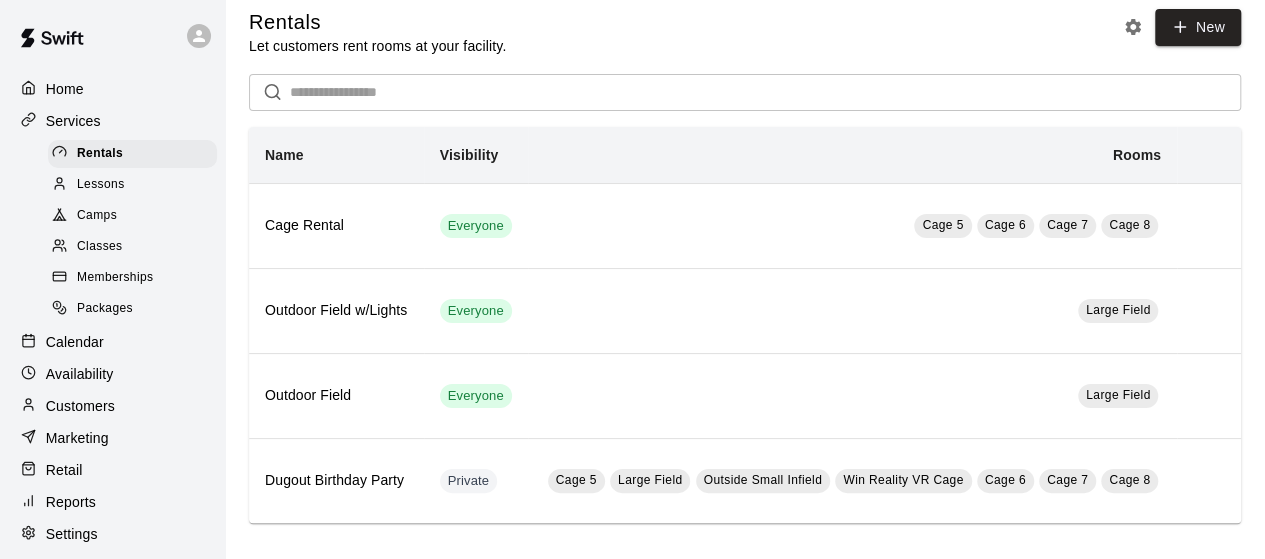 click on "Memberships" at bounding box center (132, 278) 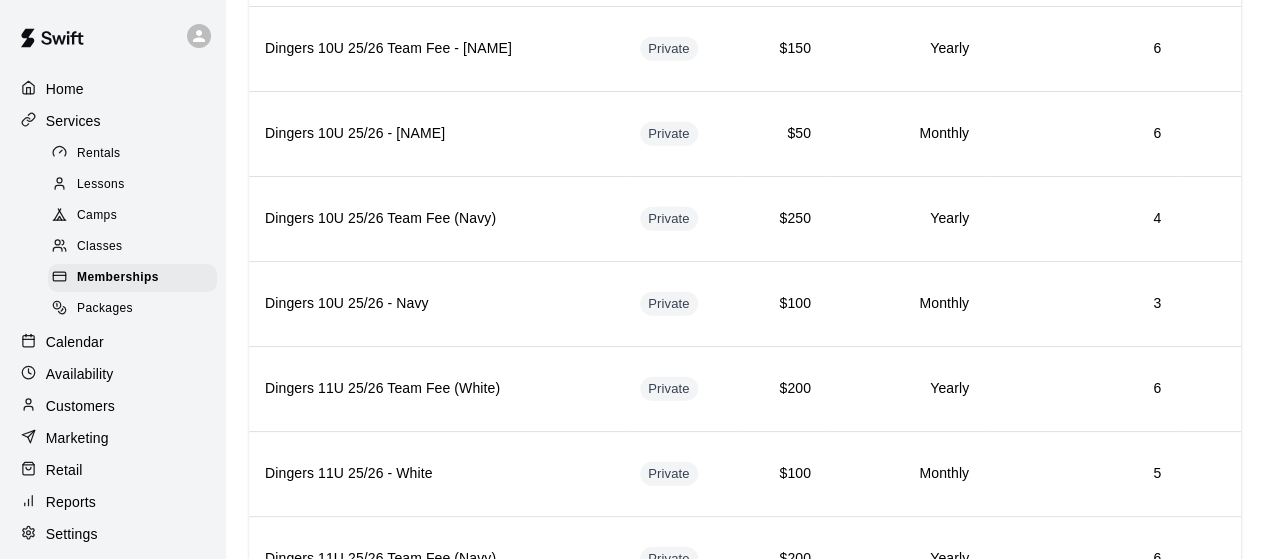scroll, scrollTop: 2742, scrollLeft: 0, axis: vertical 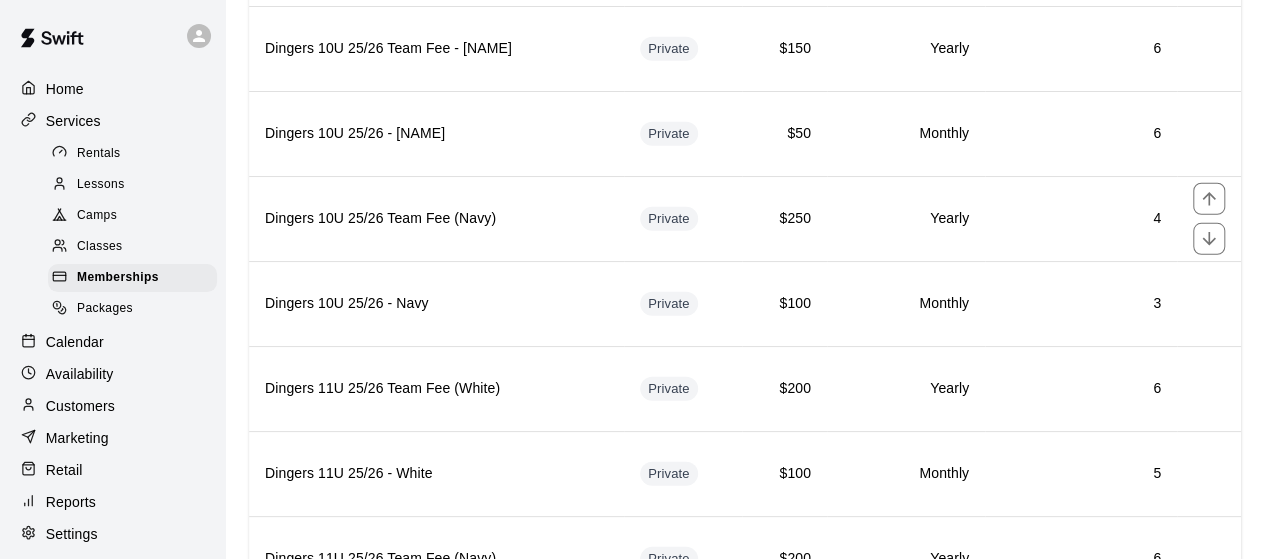 click on "Dingers 10U 25/26 Team Fee (Navy)" at bounding box center (436, 218) 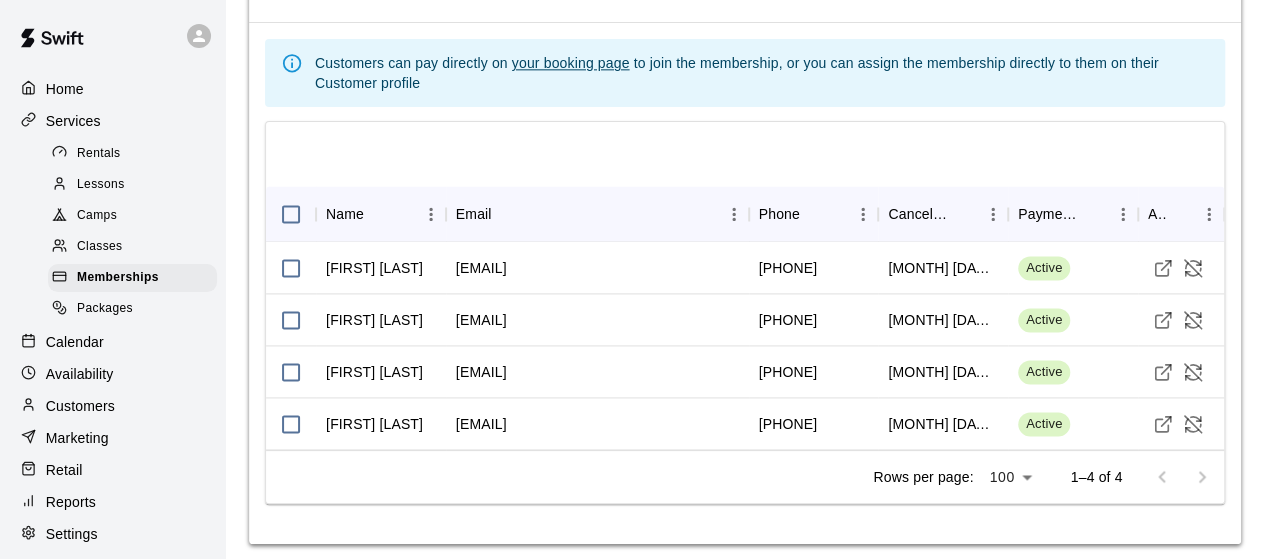 scroll, scrollTop: 1247, scrollLeft: 0, axis: vertical 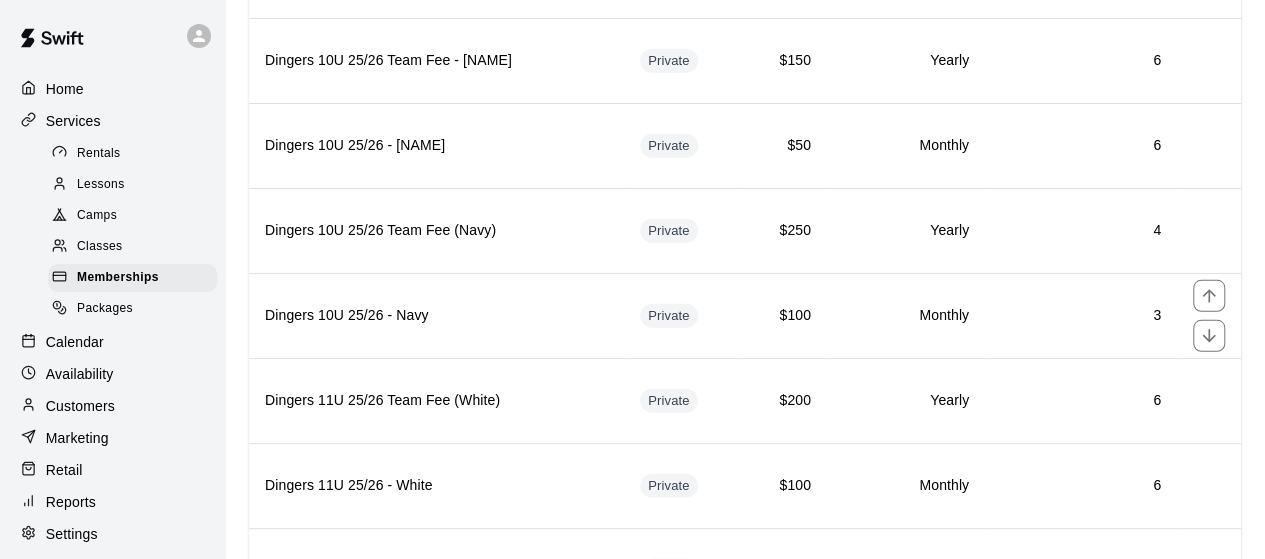 click on "Dingers 10U 25/26 - Navy" at bounding box center (436, 315) 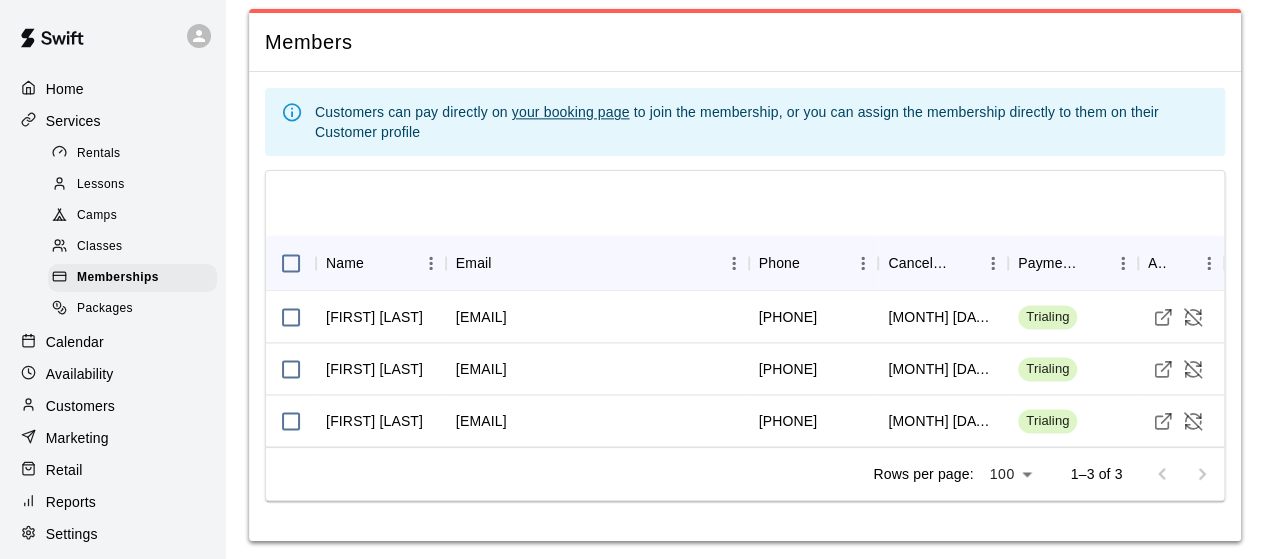 scroll, scrollTop: 1280, scrollLeft: 0, axis: vertical 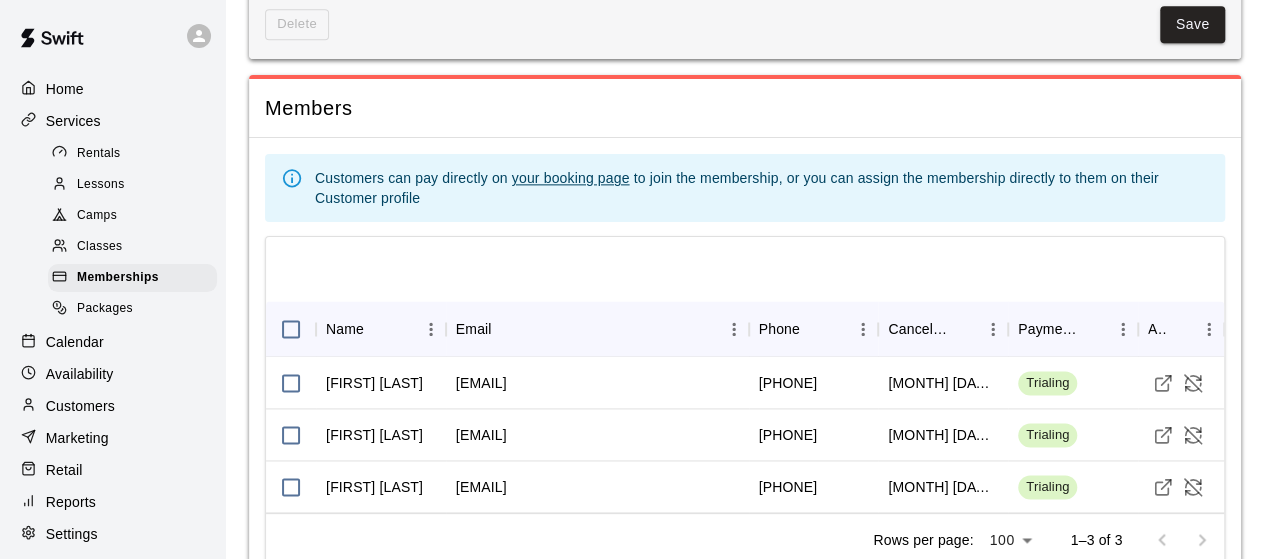 click on "Memberships" at bounding box center [132, 278] 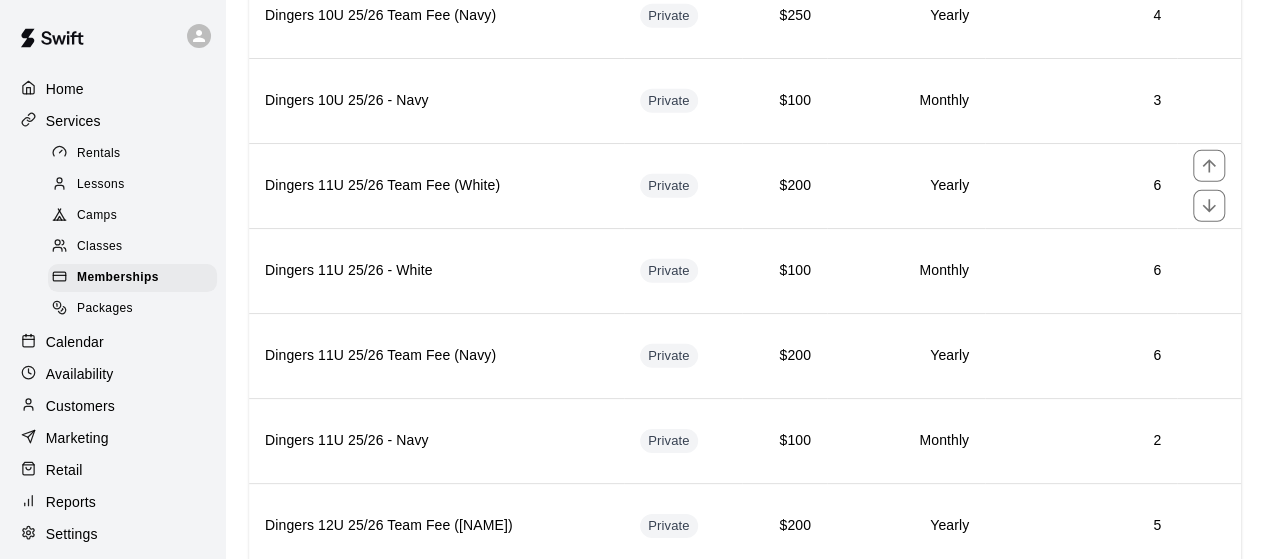 scroll, scrollTop: 2946, scrollLeft: 0, axis: vertical 